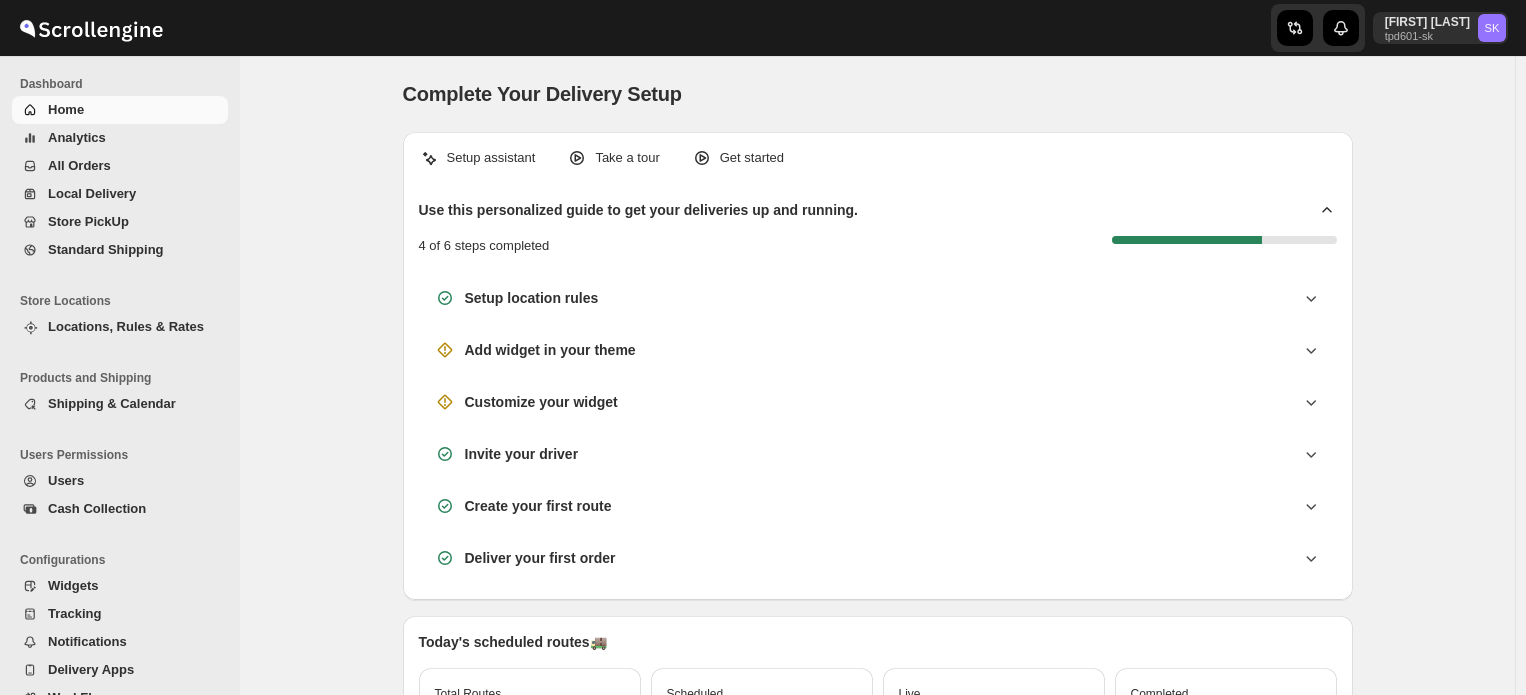 scroll, scrollTop: 0, scrollLeft: 0, axis: both 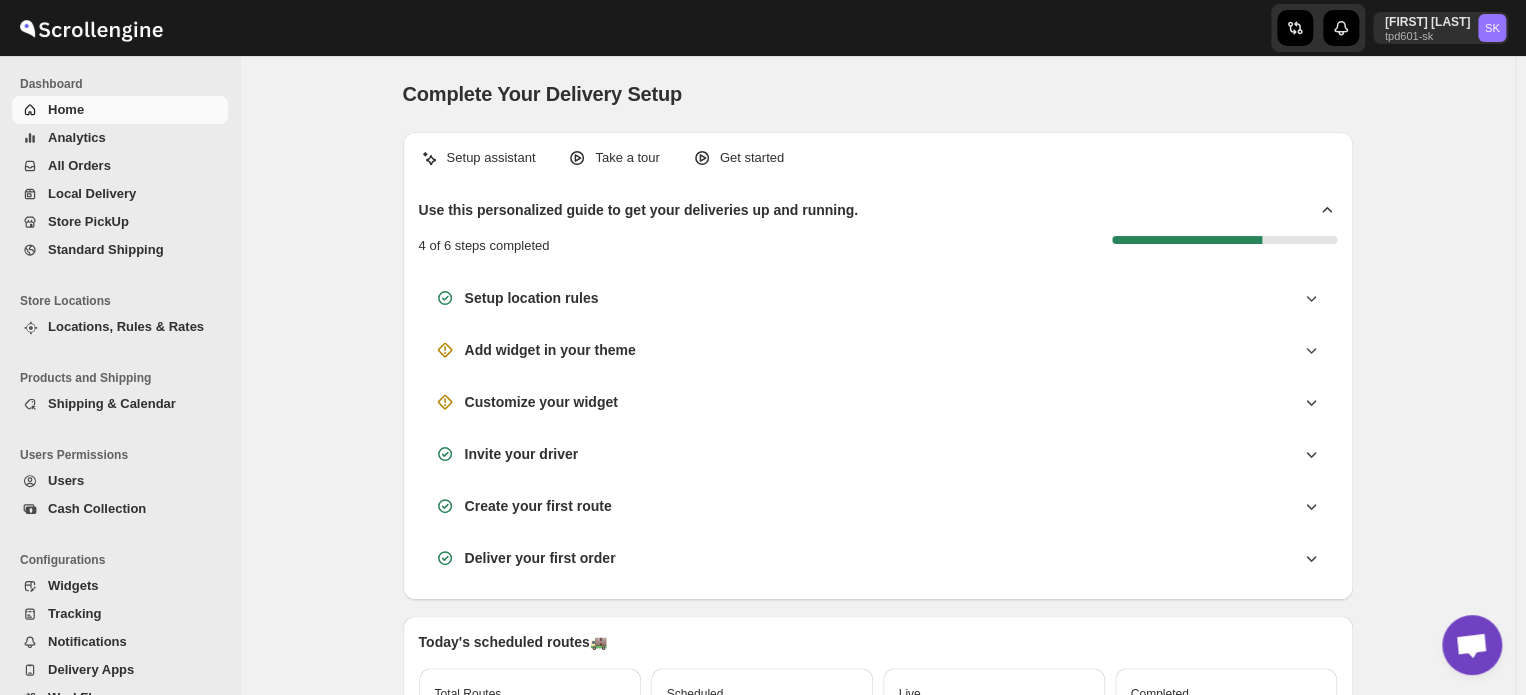 click at bounding box center [1471, 647] 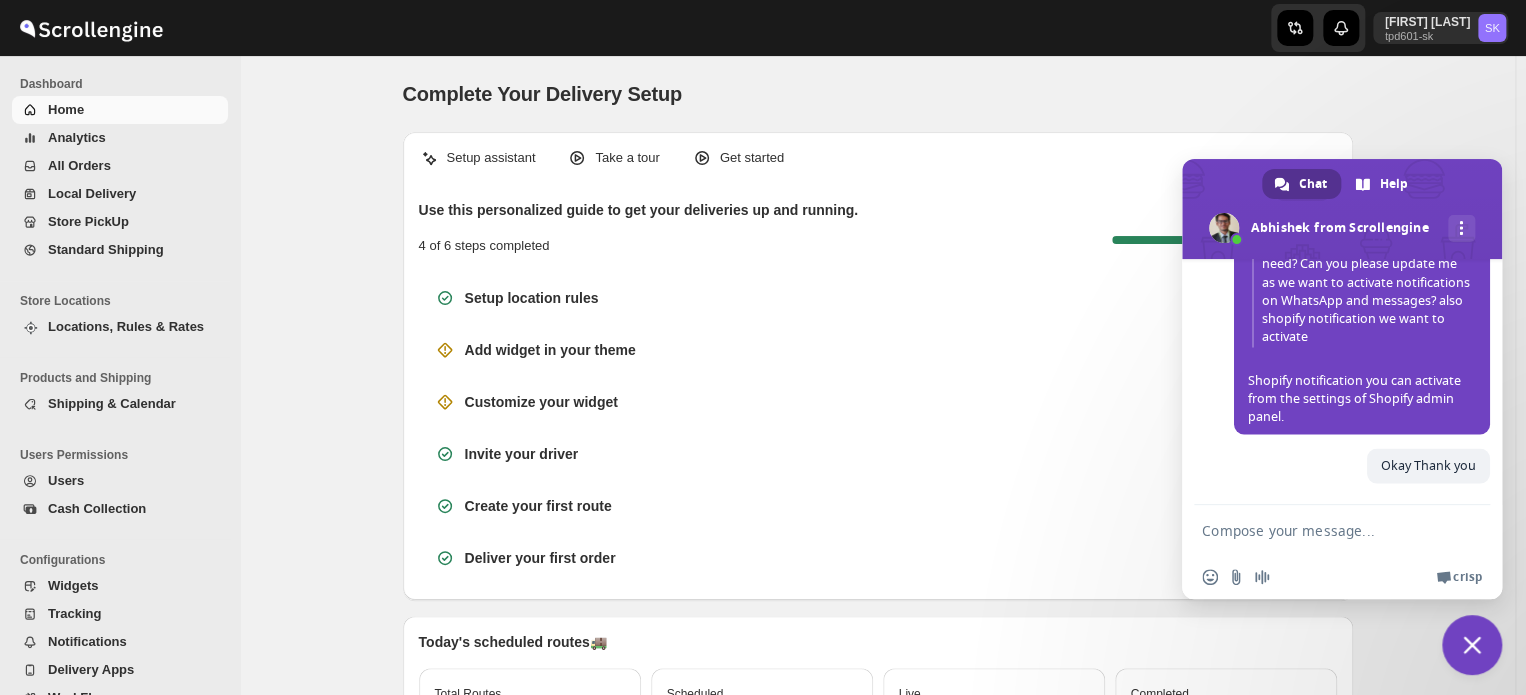 scroll, scrollTop: 9643, scrollLeft: 0, axis: vertical 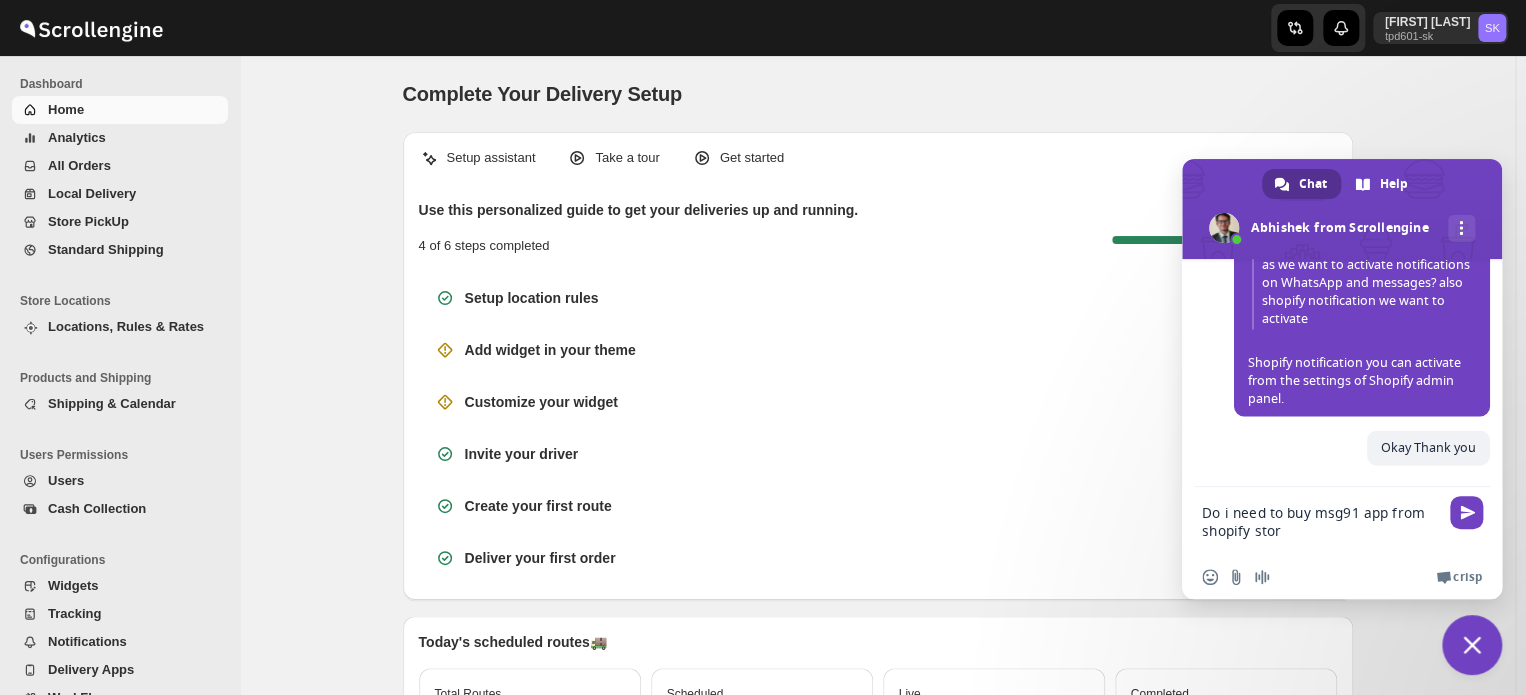 type on "Do i need to buy msg91 app from shopify store" 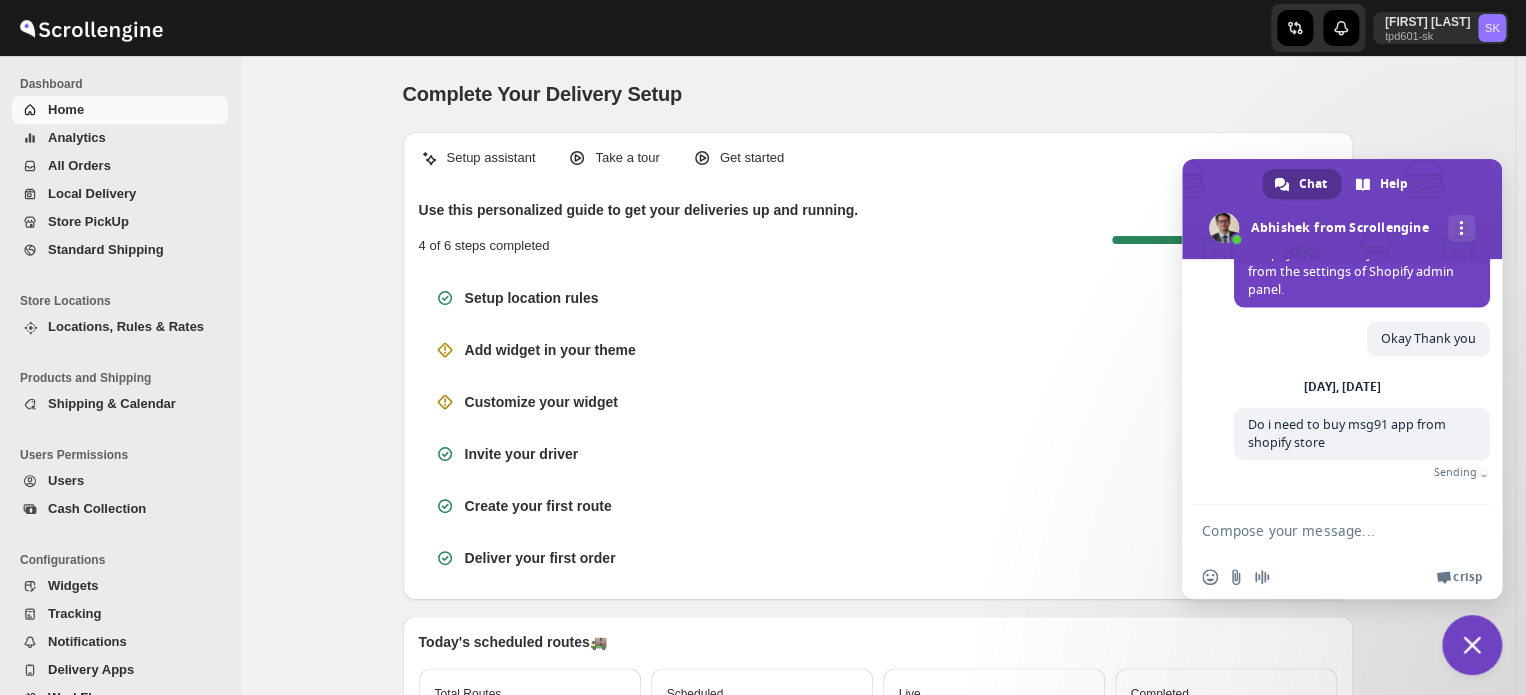 scroll, scrollTop: 9988, scrollLeft: 0, axis: vertical 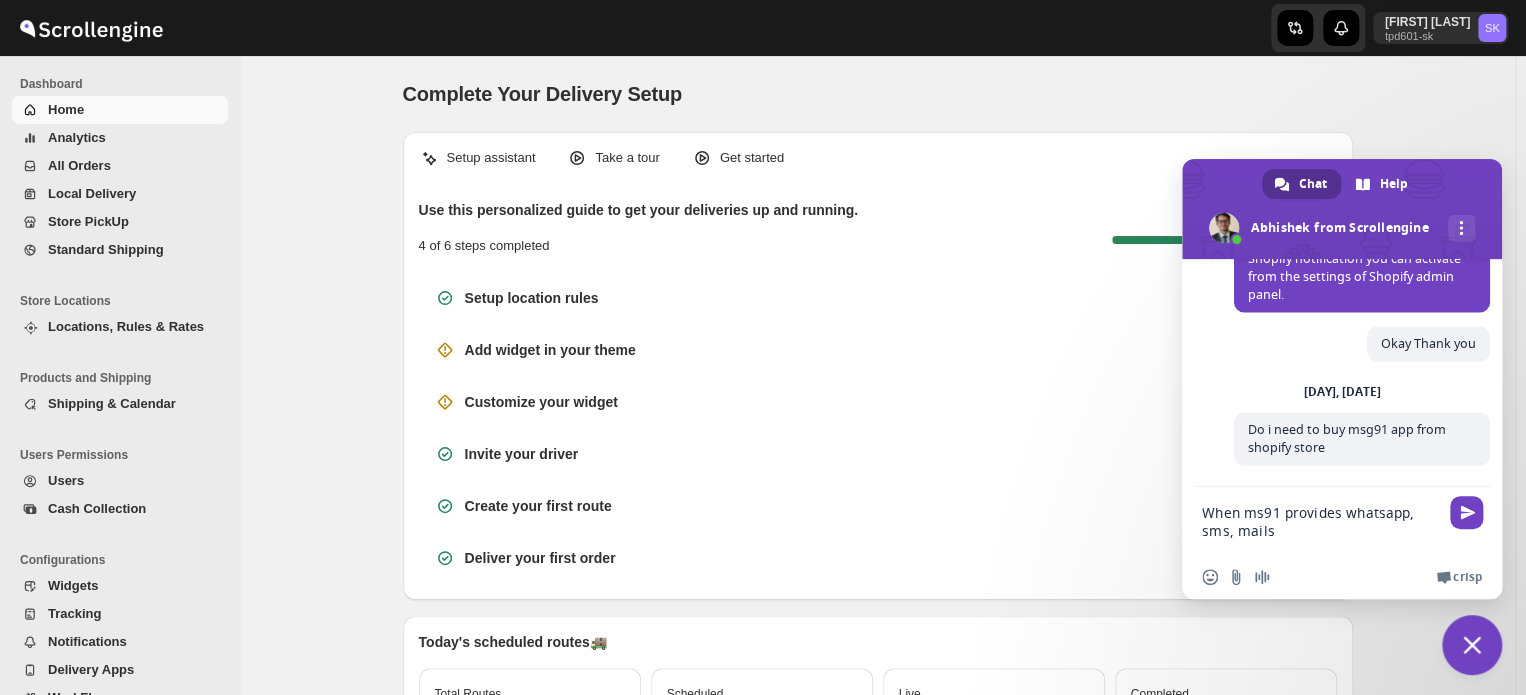 drag, startPoint x: 1274, startPoint y: 534, endPoint x: 1341, endPoint y: 507, distance: 72.235725 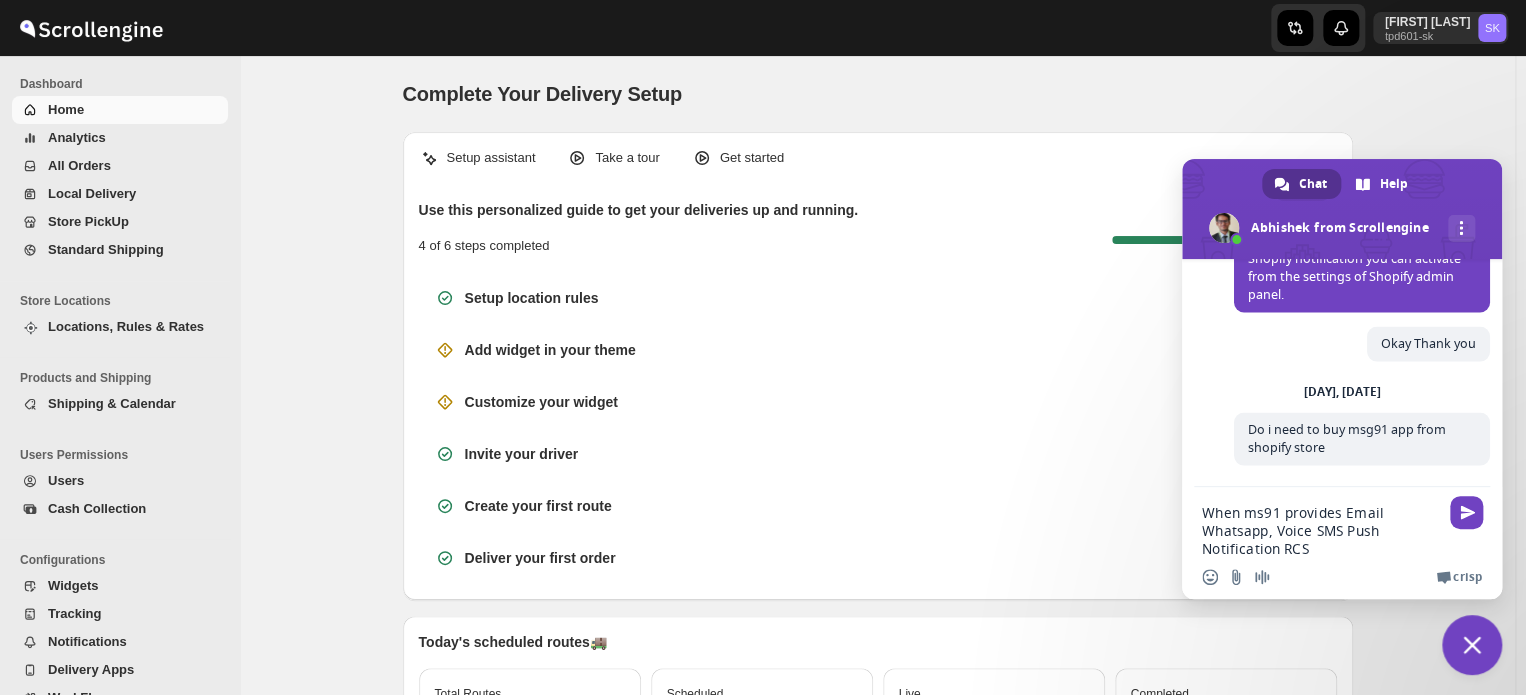 scroll, scrollTop: 3, scrollLeft: 0, axis: vertical 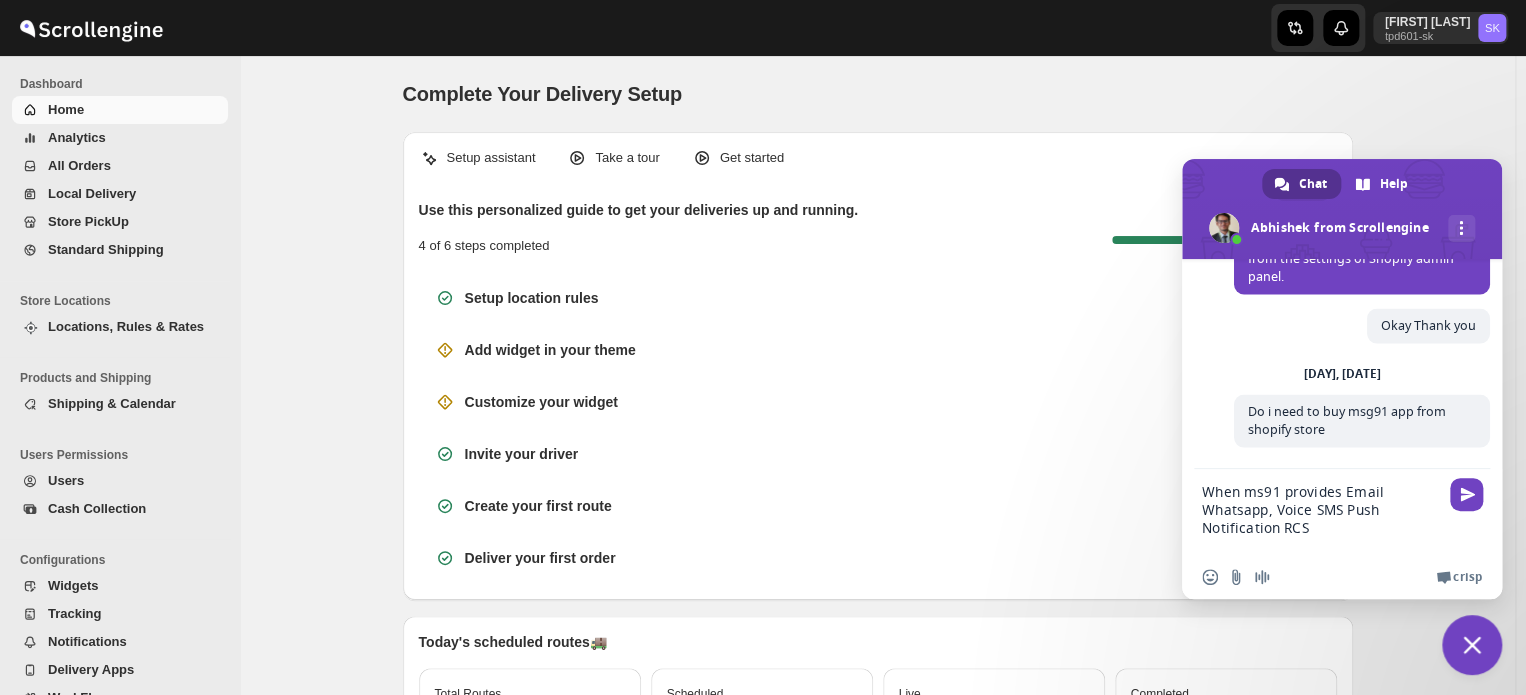 click on "When ms91 provides Email Whatsapp, Voice SMS Push Notification RCS" at bounding box center [1322, 512] 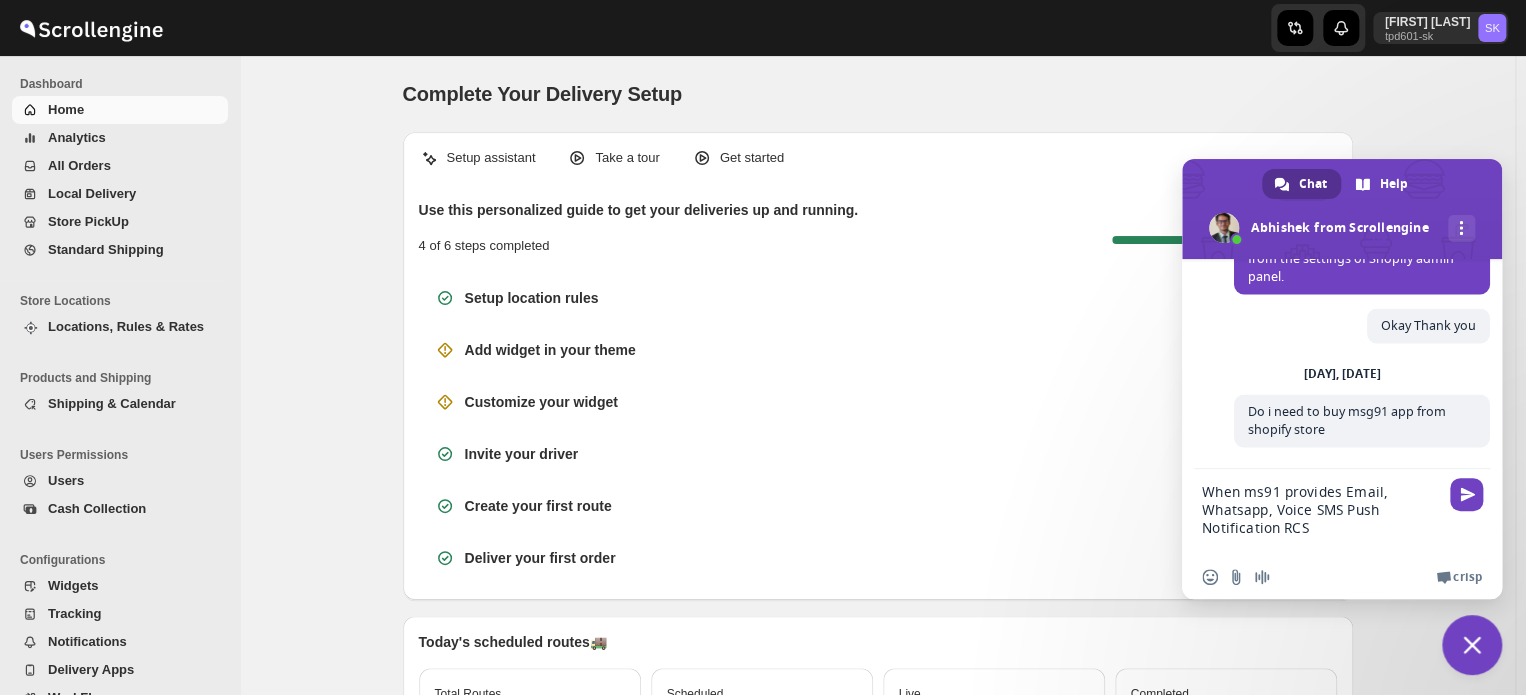 click on "When ms91 provides Email, Whatsapp, Voice SMS Push Notification RCS" at bounding box center (1322, 512) 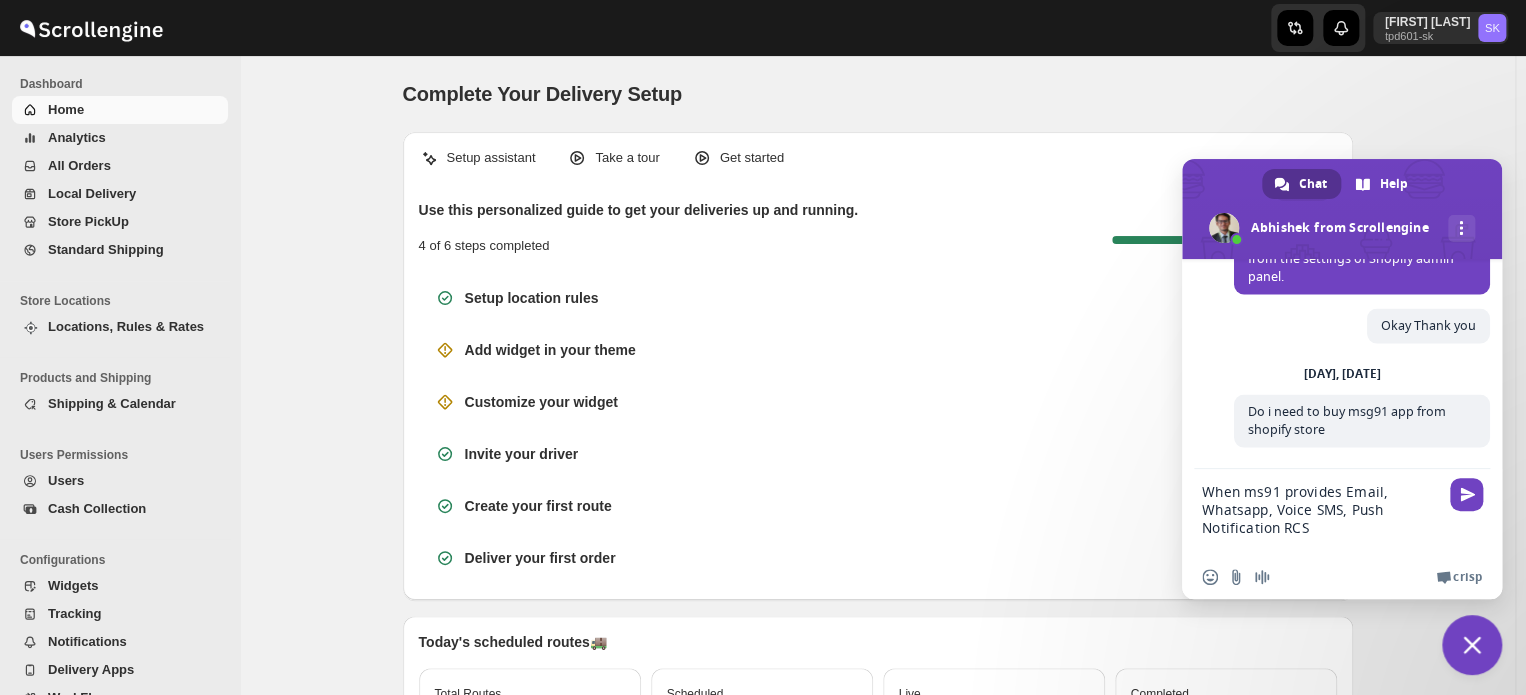 click on "When ms91 provides Email, Whatsapp, Voice SMS, Push Notification RCS" at bounding box center [1322, 512] 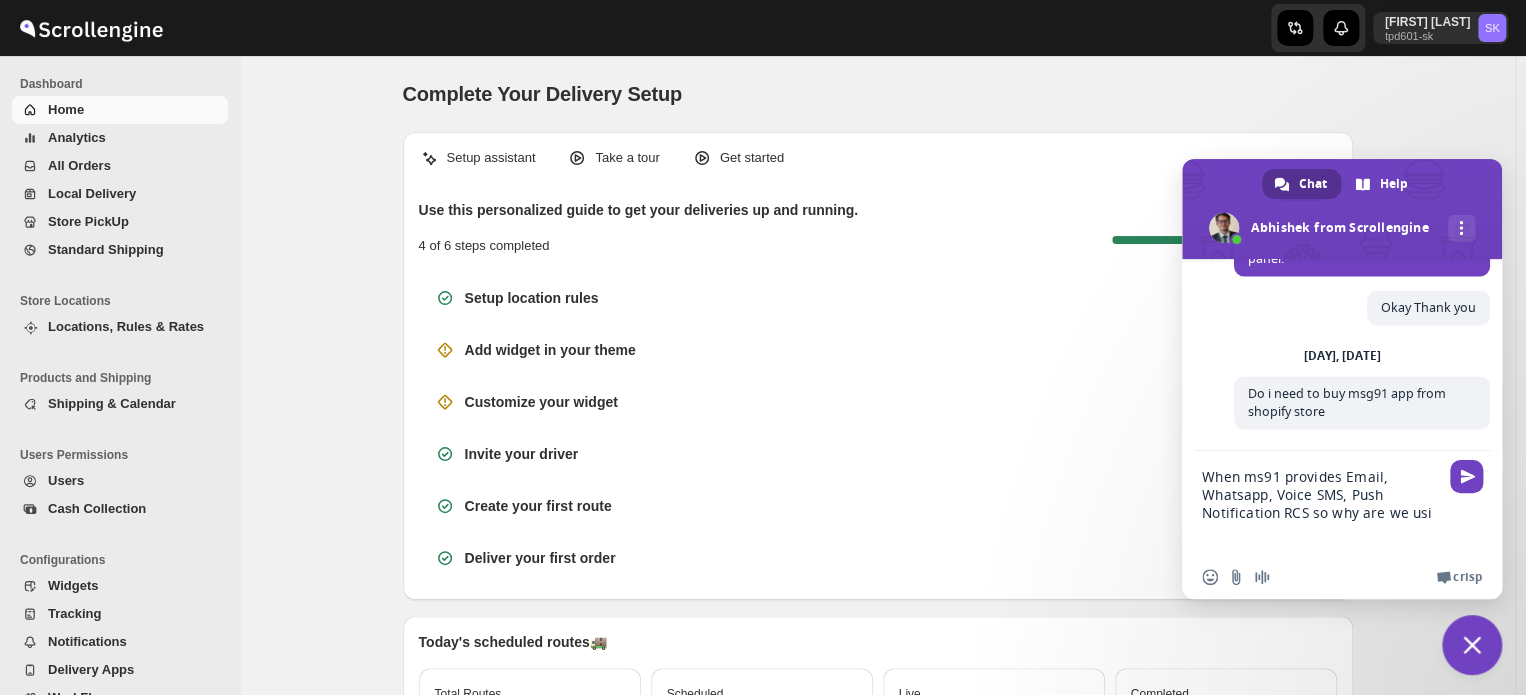 scroll, scrollTop: 0, scrollLeft: 0, axis: both 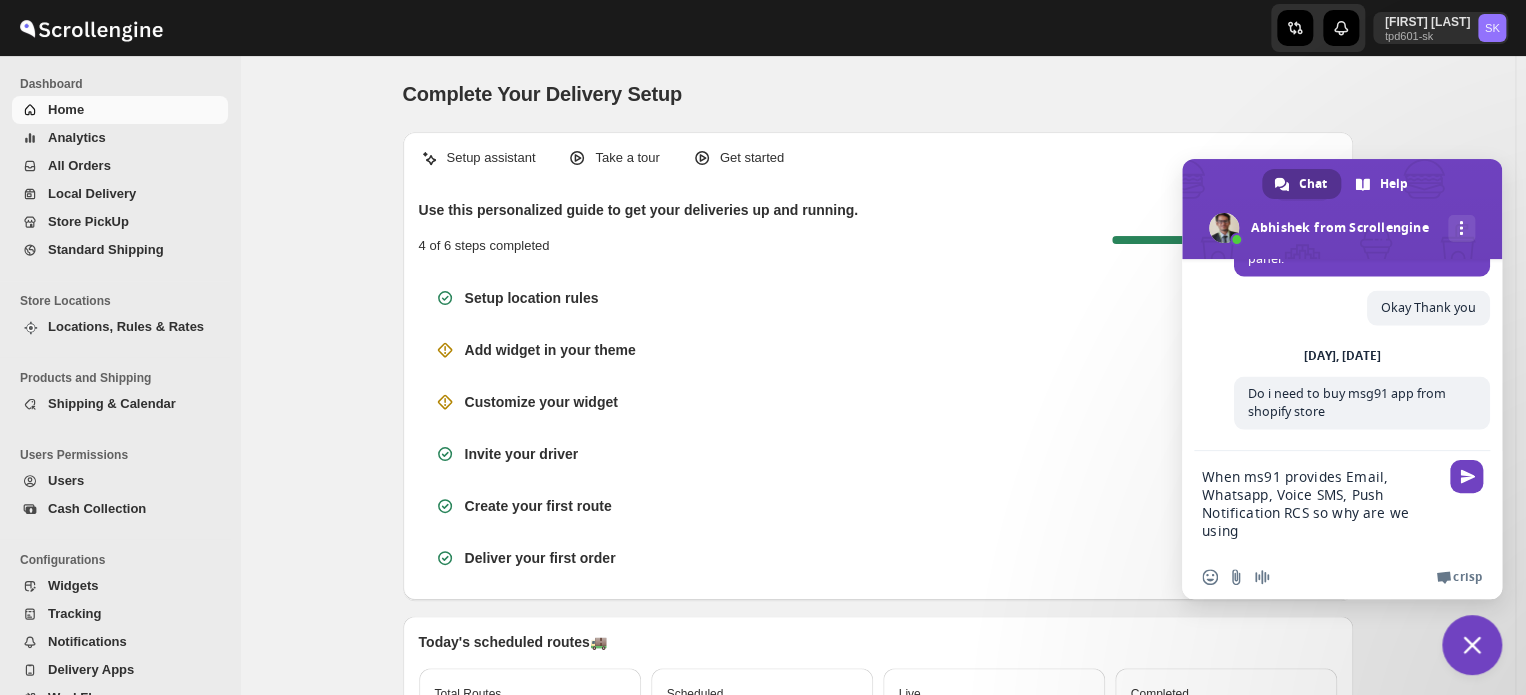 drag, startPoint x: 1247, startPoint y: 479, endPoint x: 1156, endPoint y: 481, distance: 91.02197 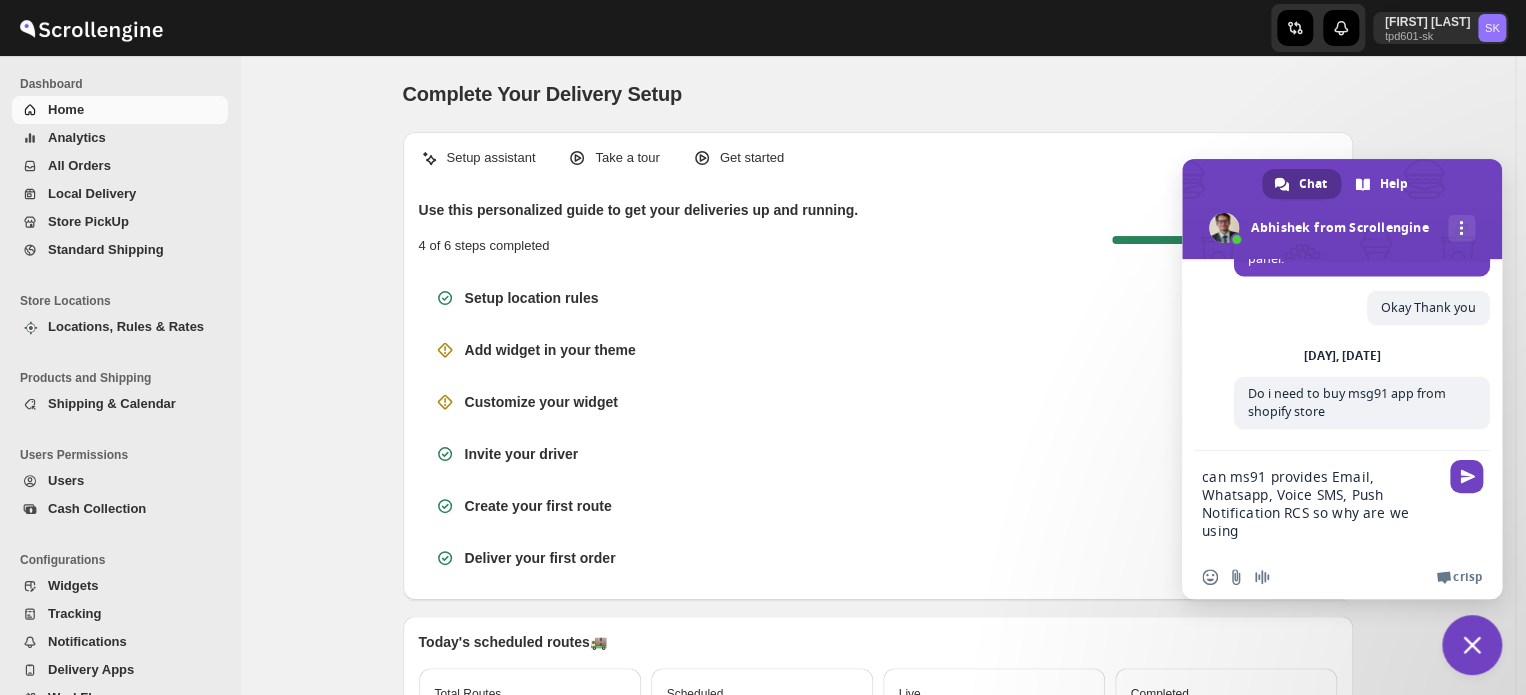 click on "can ms91 provides Email, Whatsapp, Voice SMS, Push Notification RCS so why are we using" at bounding box center [1322, 503] 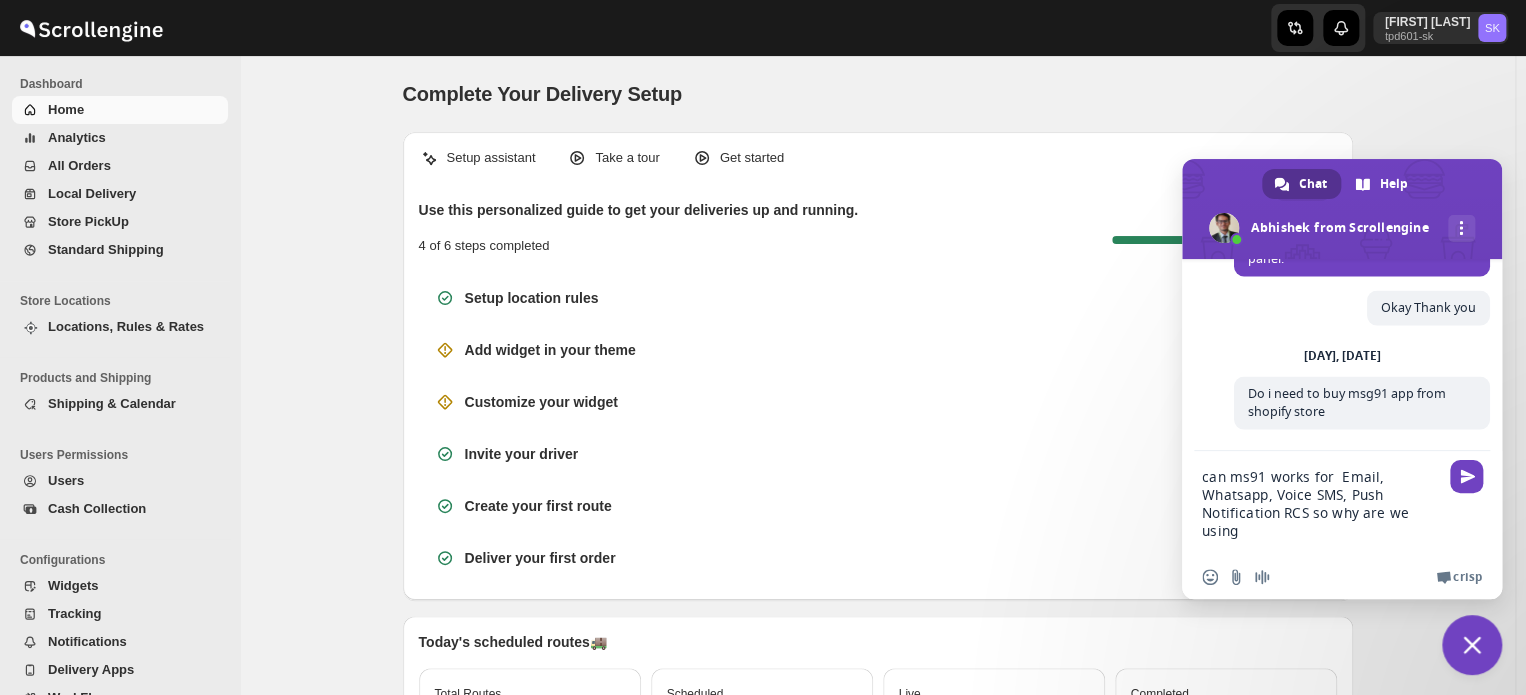 drag, startPoint x: 1309, startPoint y: 519, endPoint x: 1309, endPoint y: 539, distance: 20 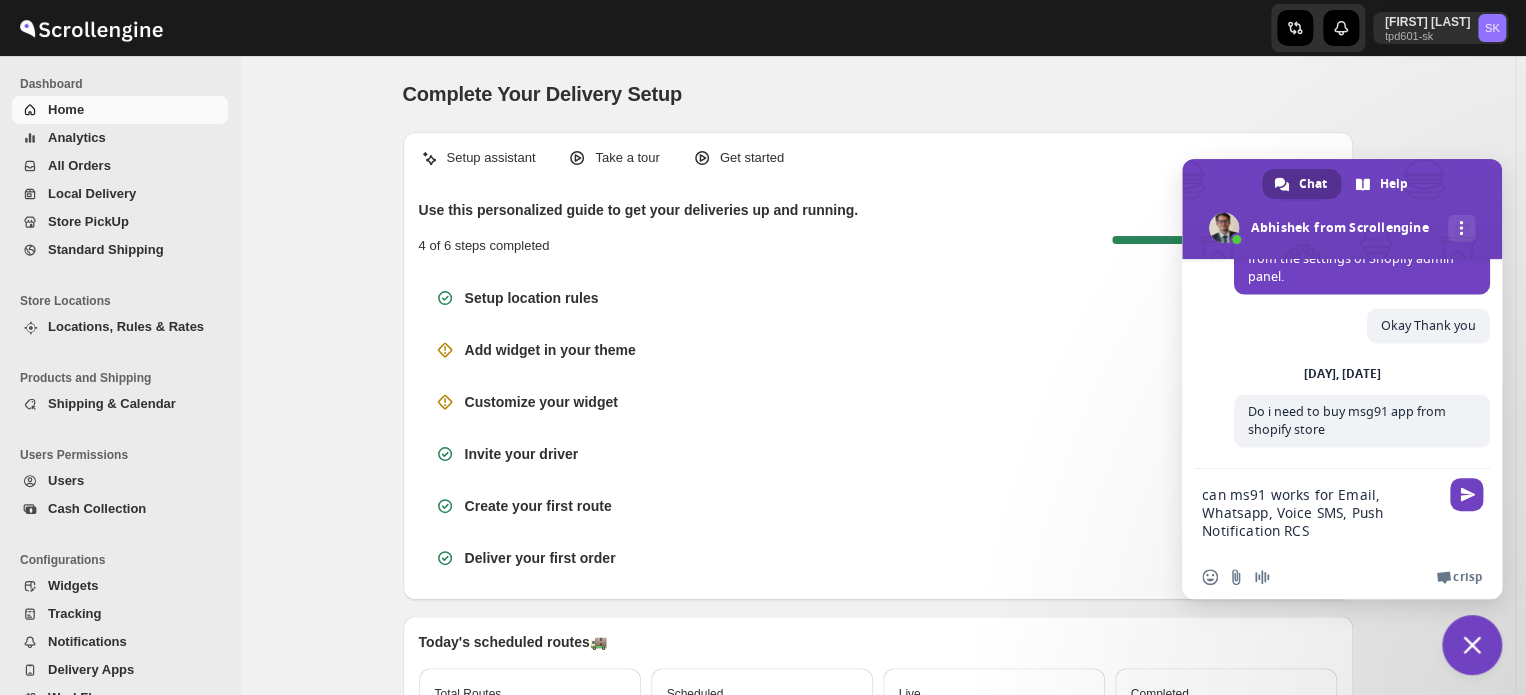 drag, startPoint x: 1320, startPoint y: 531, endPoint x: 1182, endPoint y: 491, distance: 143.6802 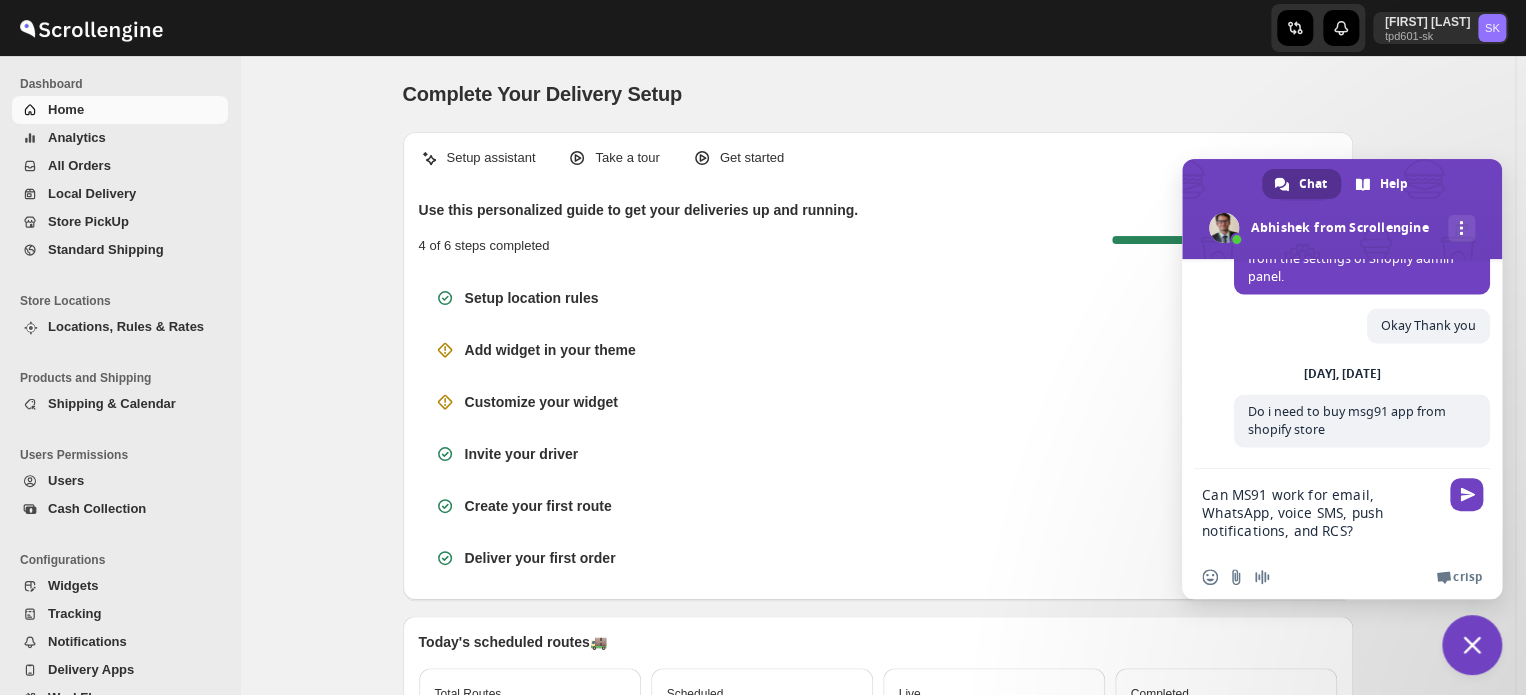 click on "Can MS91 work for email, WhatsApp, voice SMS, push notifications, and RCS?" at bounding box center [1322, 512] 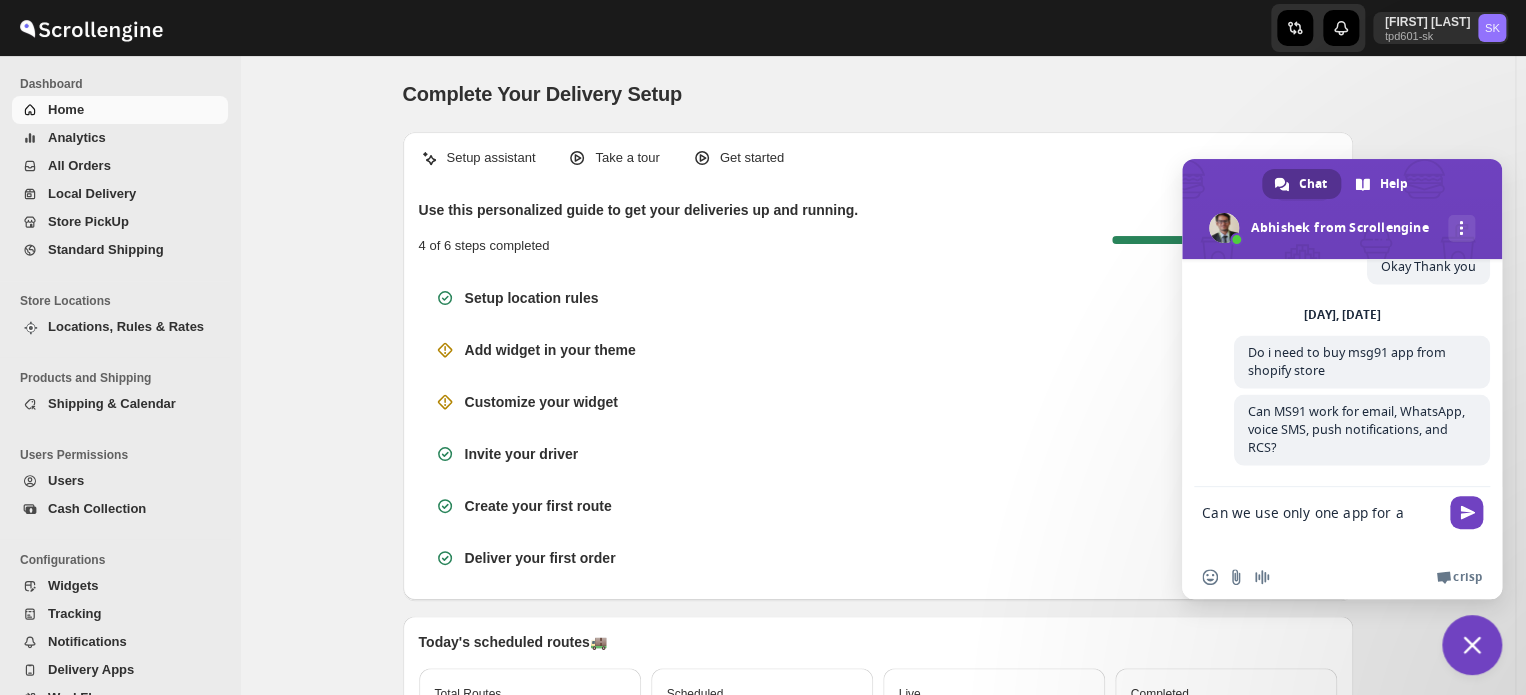 scroll, scrollTop: 10086, scrollLeft: 0, axis: vertical 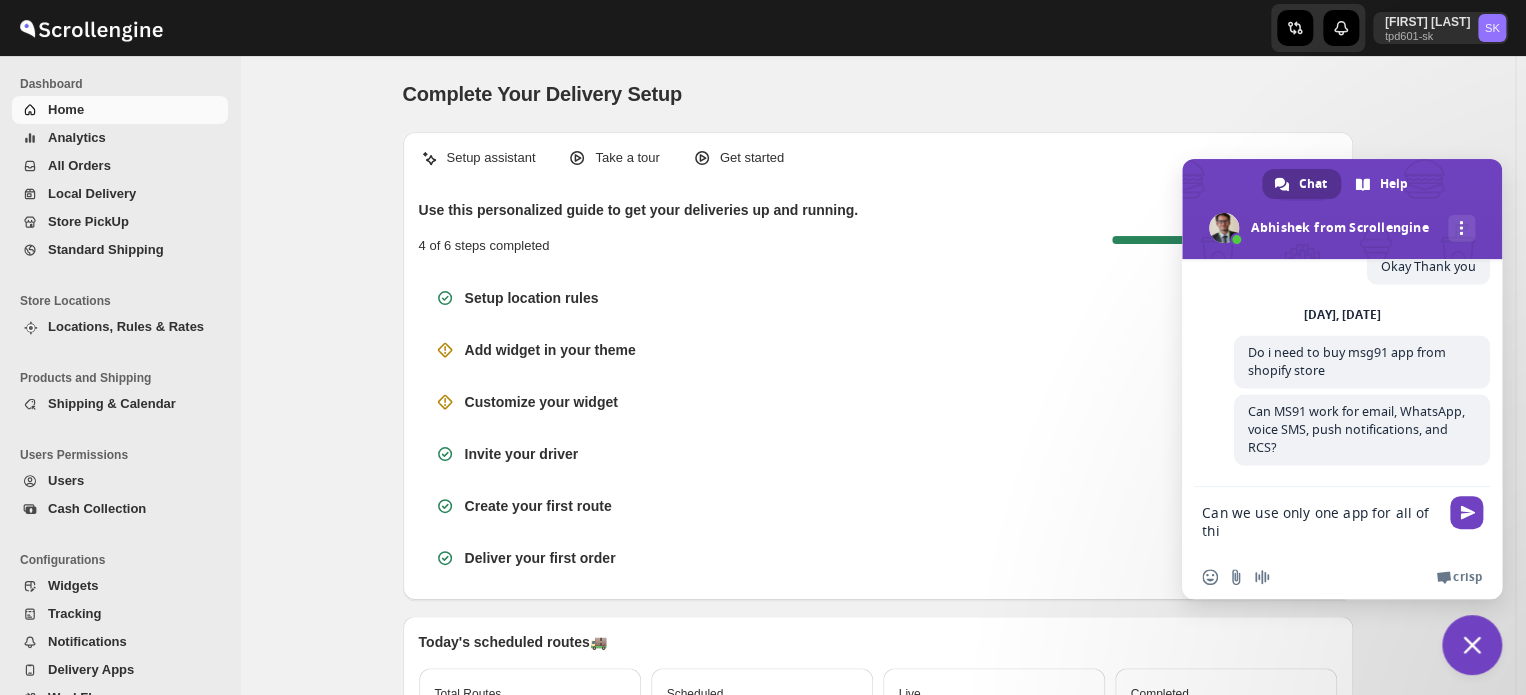 type on "Can we use only one app for all of this" 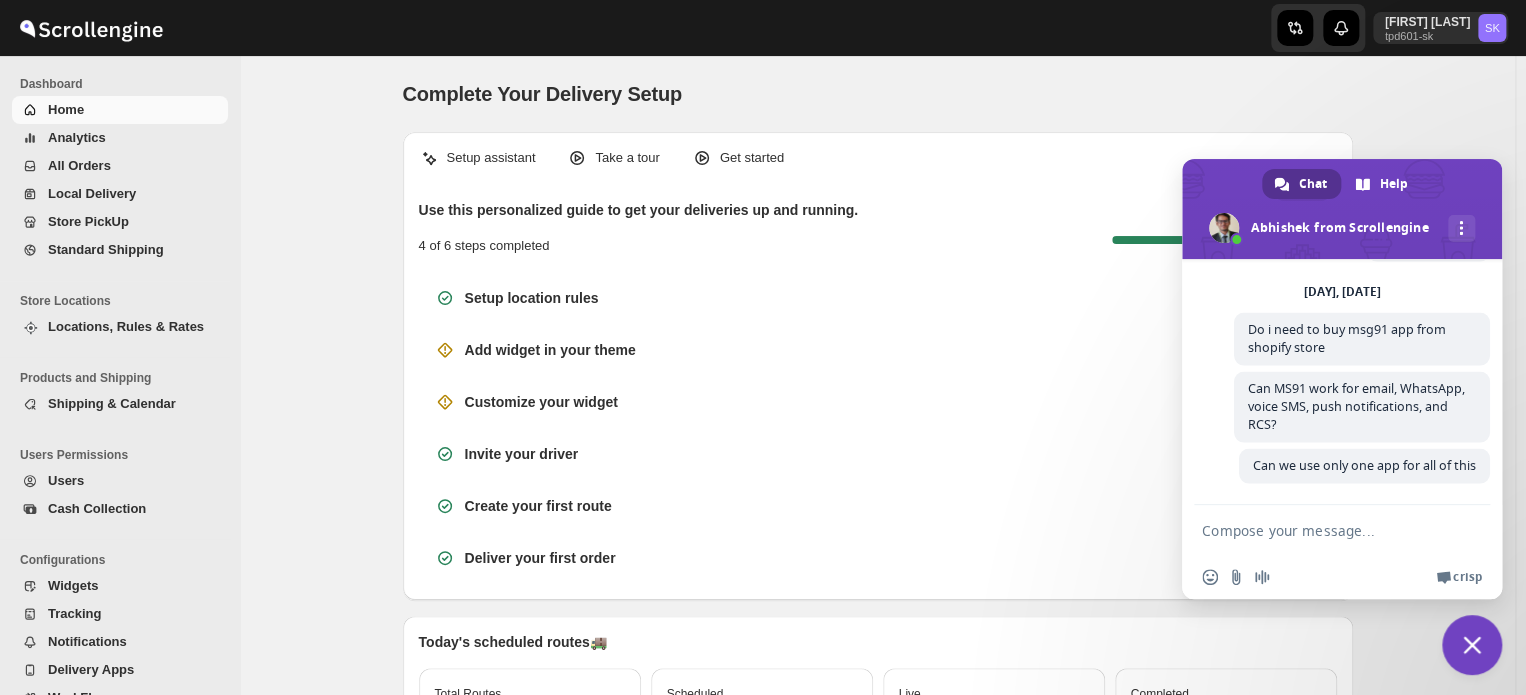 scroll, scrollTop: 10128, scrollLeft: 0, axis: vertical 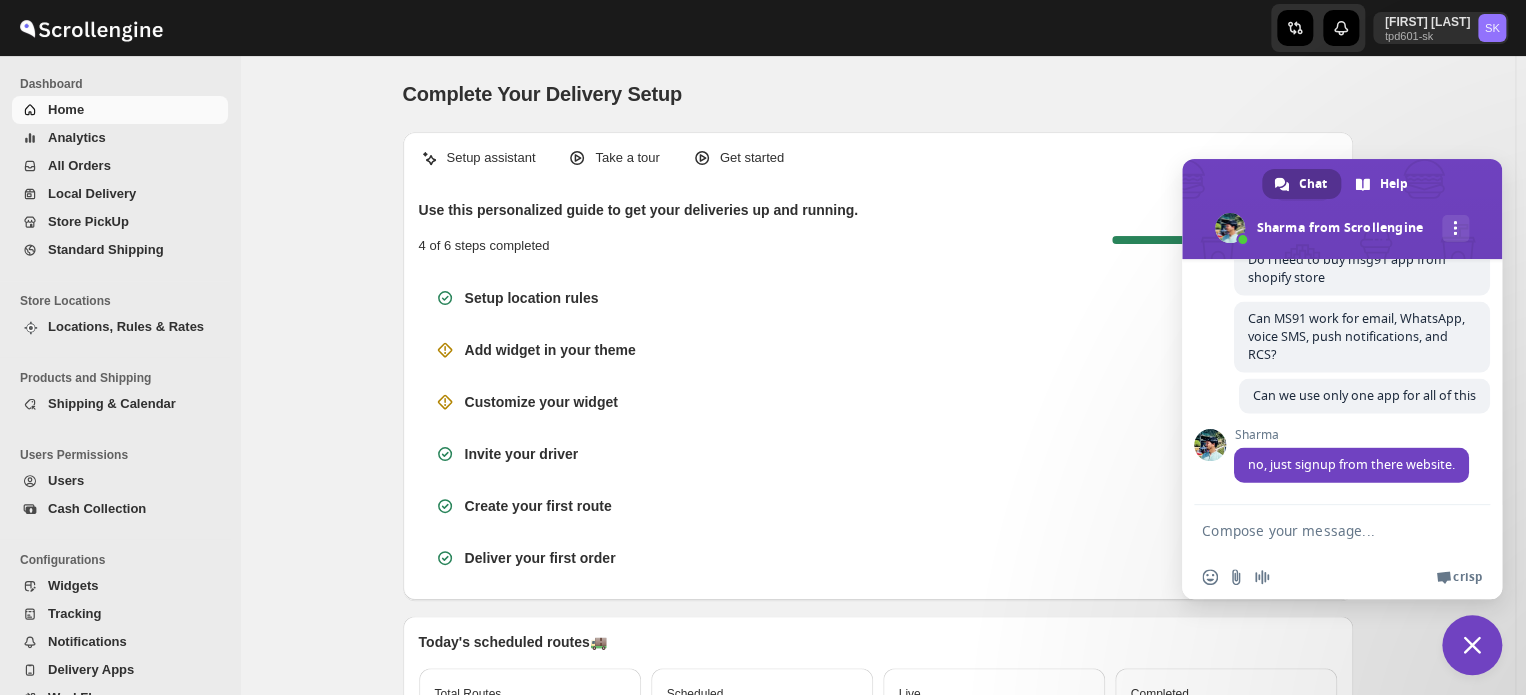 click at bounding box center (1322, 530) 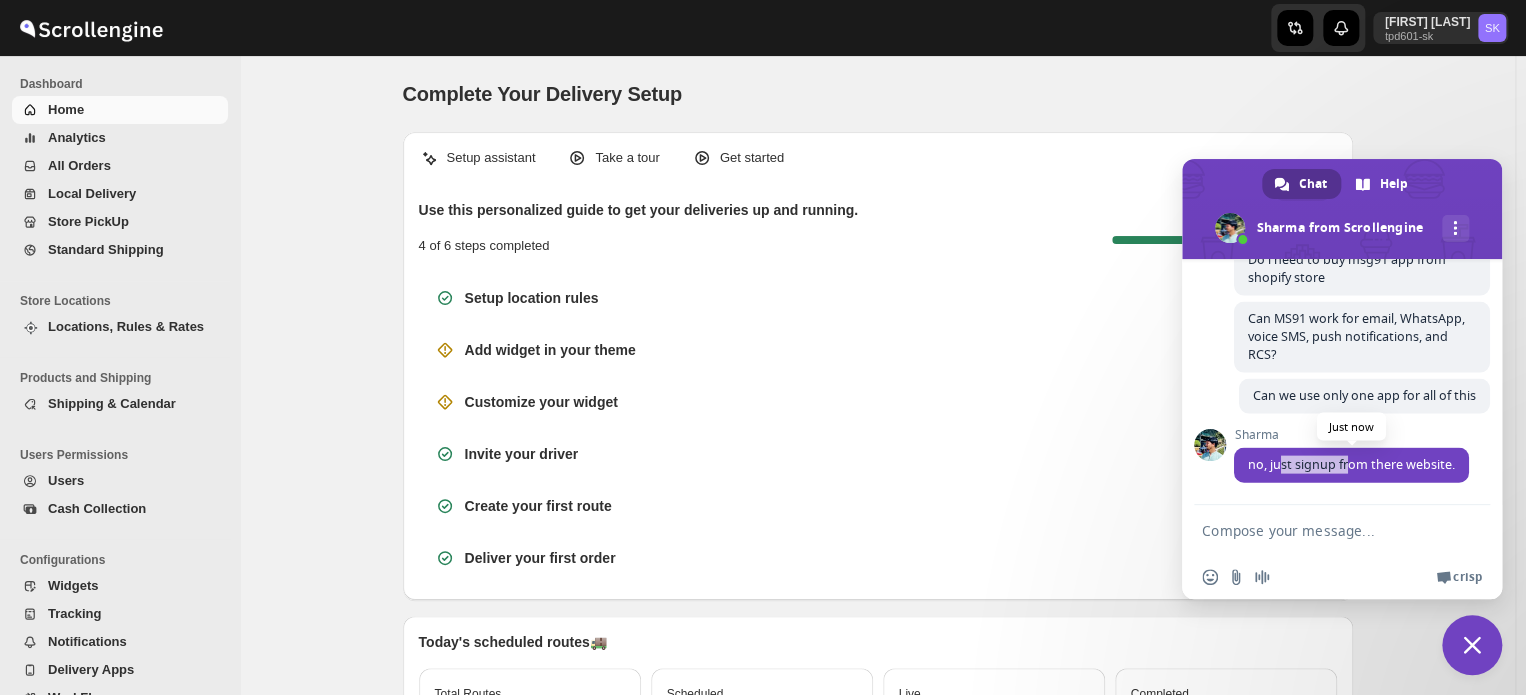 drag, startPoint x: 1279, startPoint y: 467, endPoint x: 1350, endPoint y: 471, distance: 71.11259 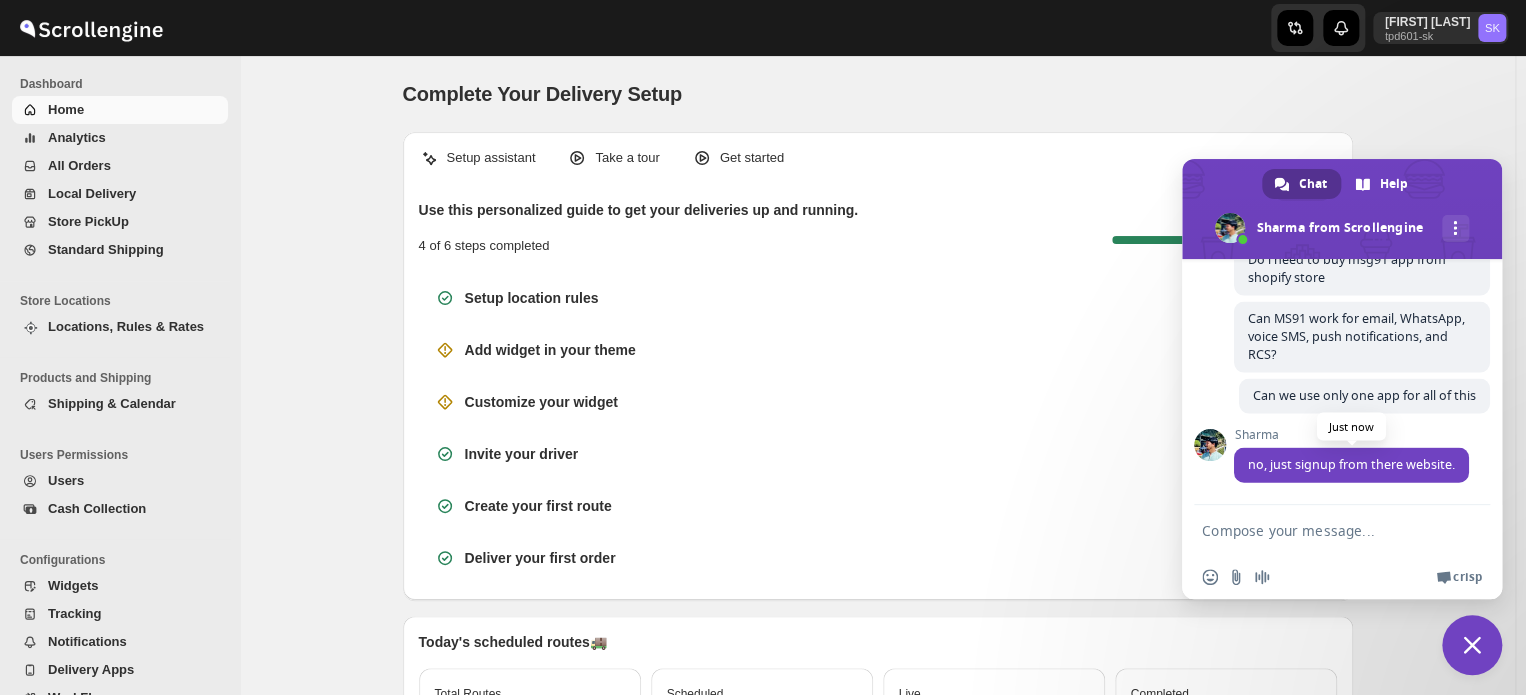 click on "no, just signup from there website." at bounding box center (1351, 465) 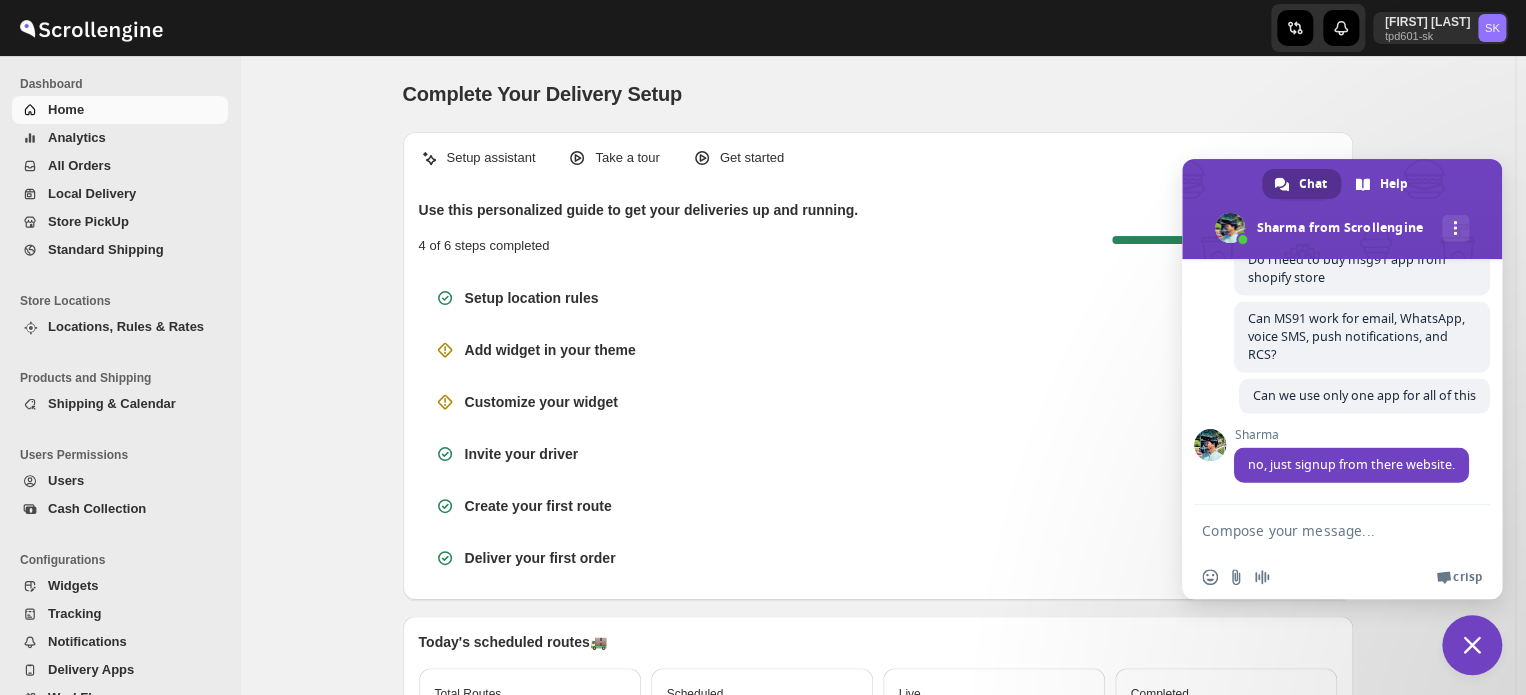 click at bounding box center [1322, 530] 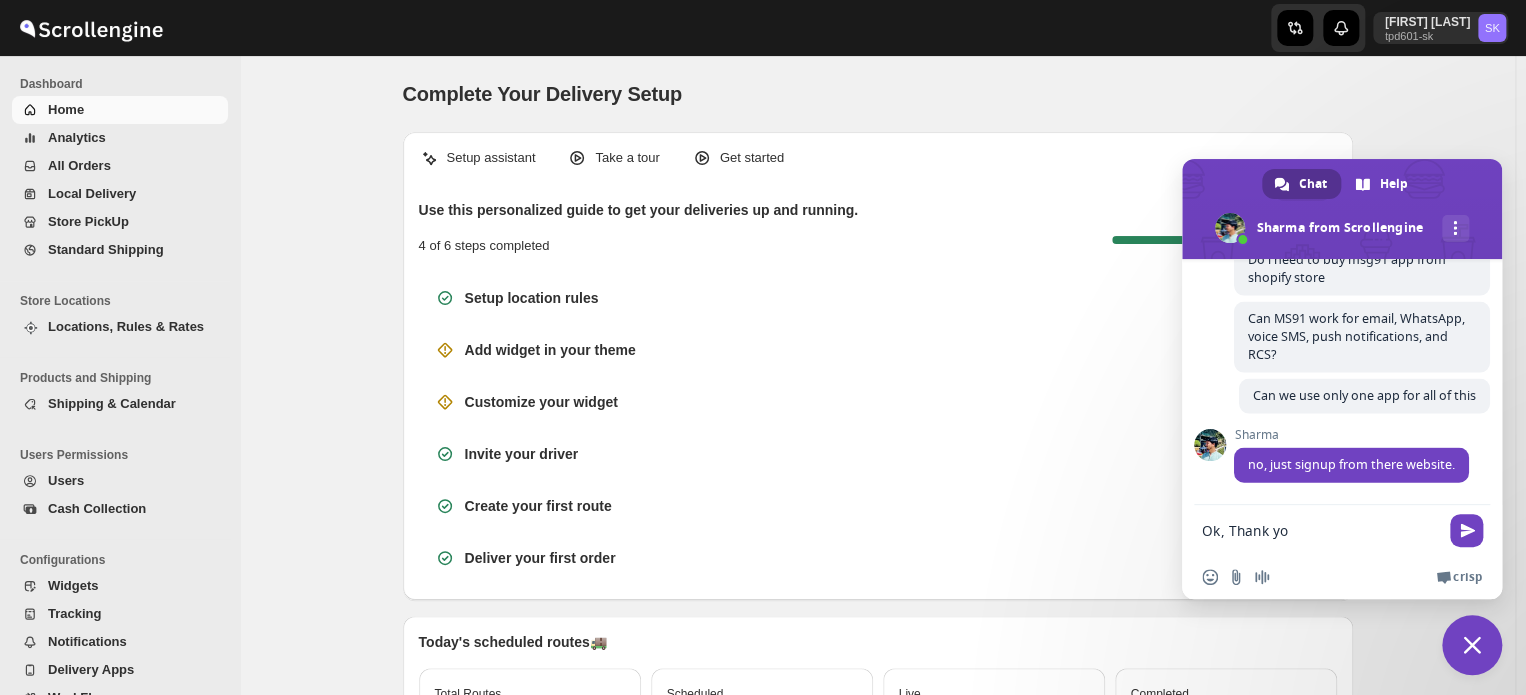 type on "Ok, Thank you" 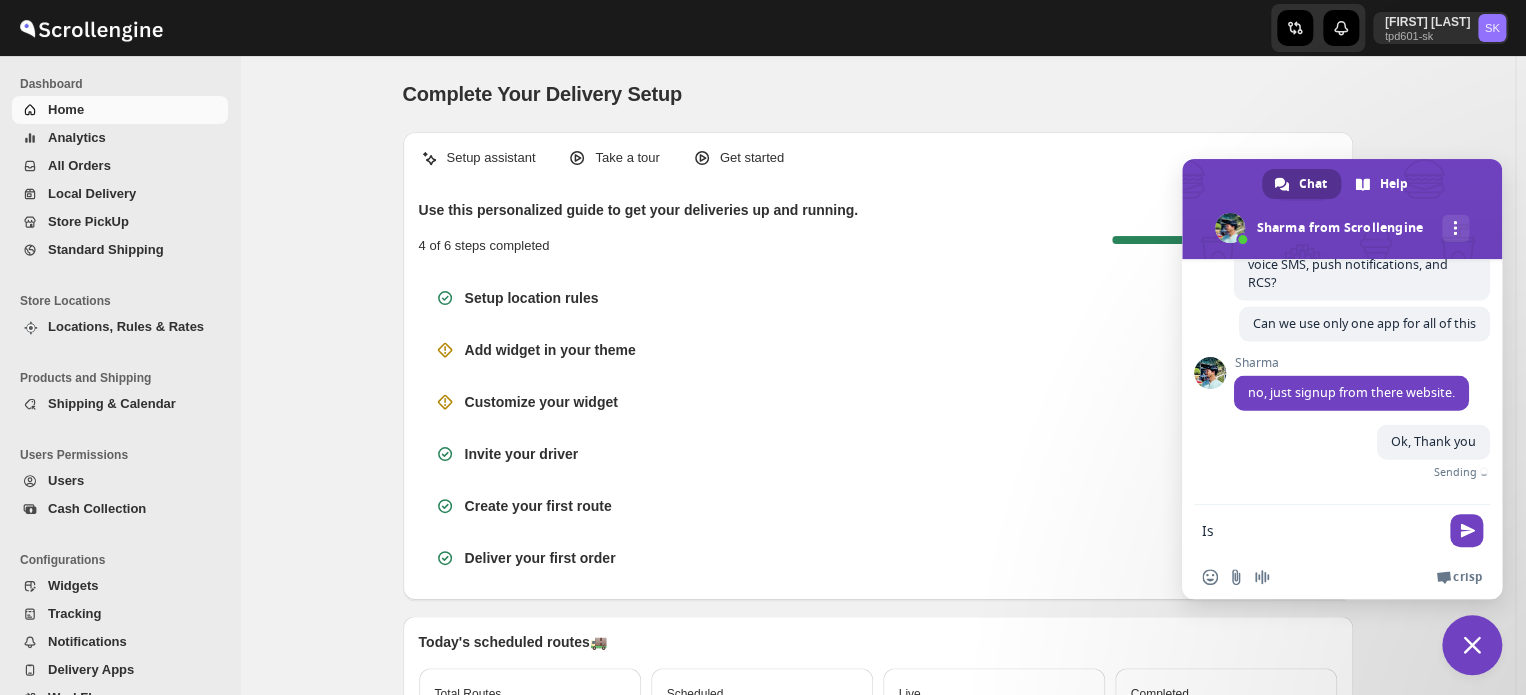 scroll, scrollTop: 10248, scrollLeft: 0, axis: vertical 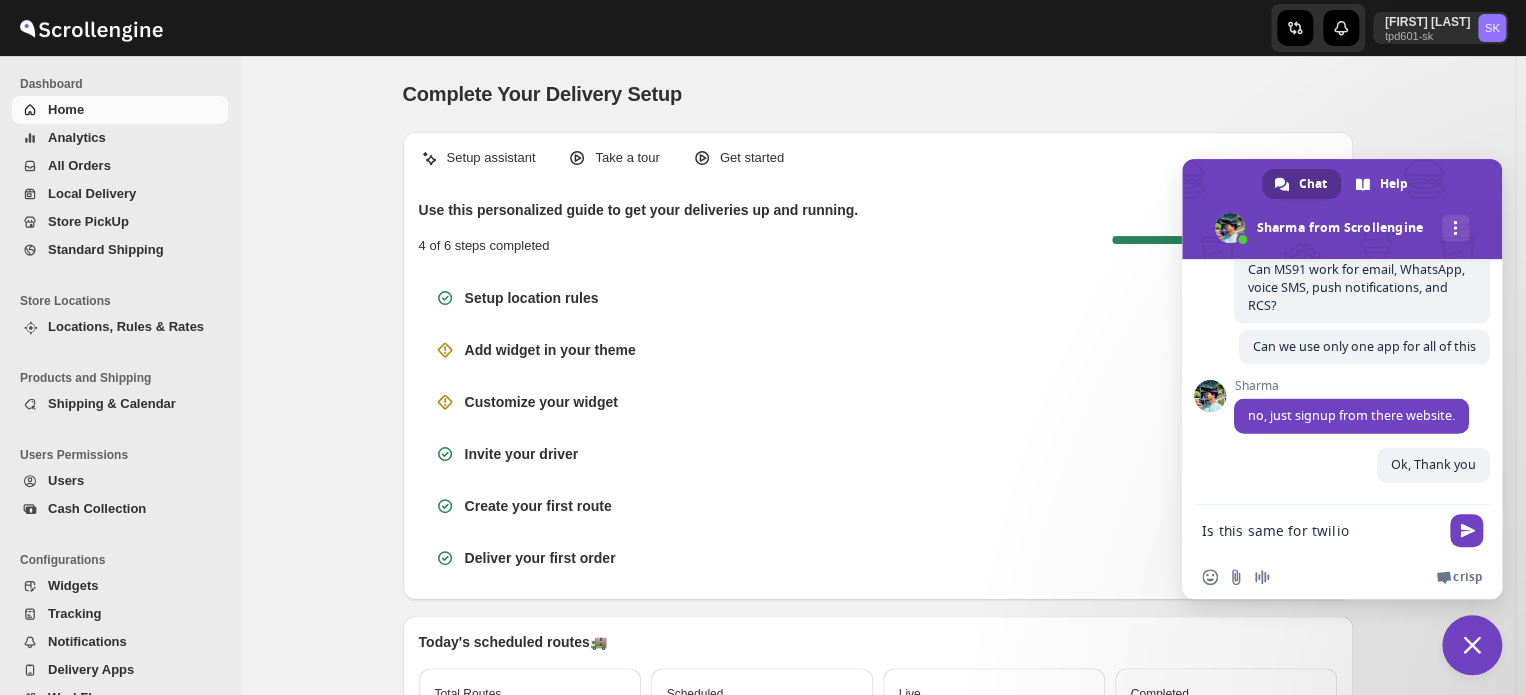 type on "Is this same for twilio?" 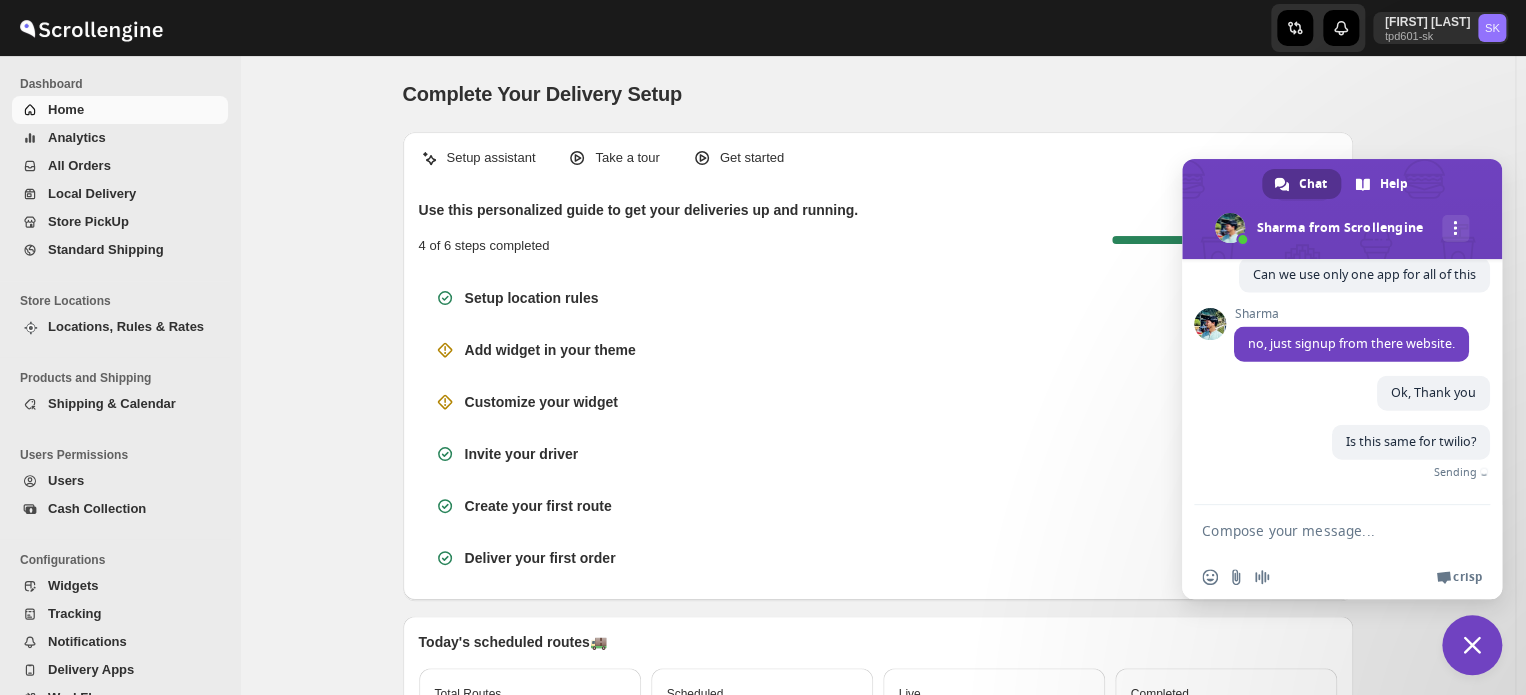 scroll, scrollTop: 10290, scrollLeft: 0, axis: vertical 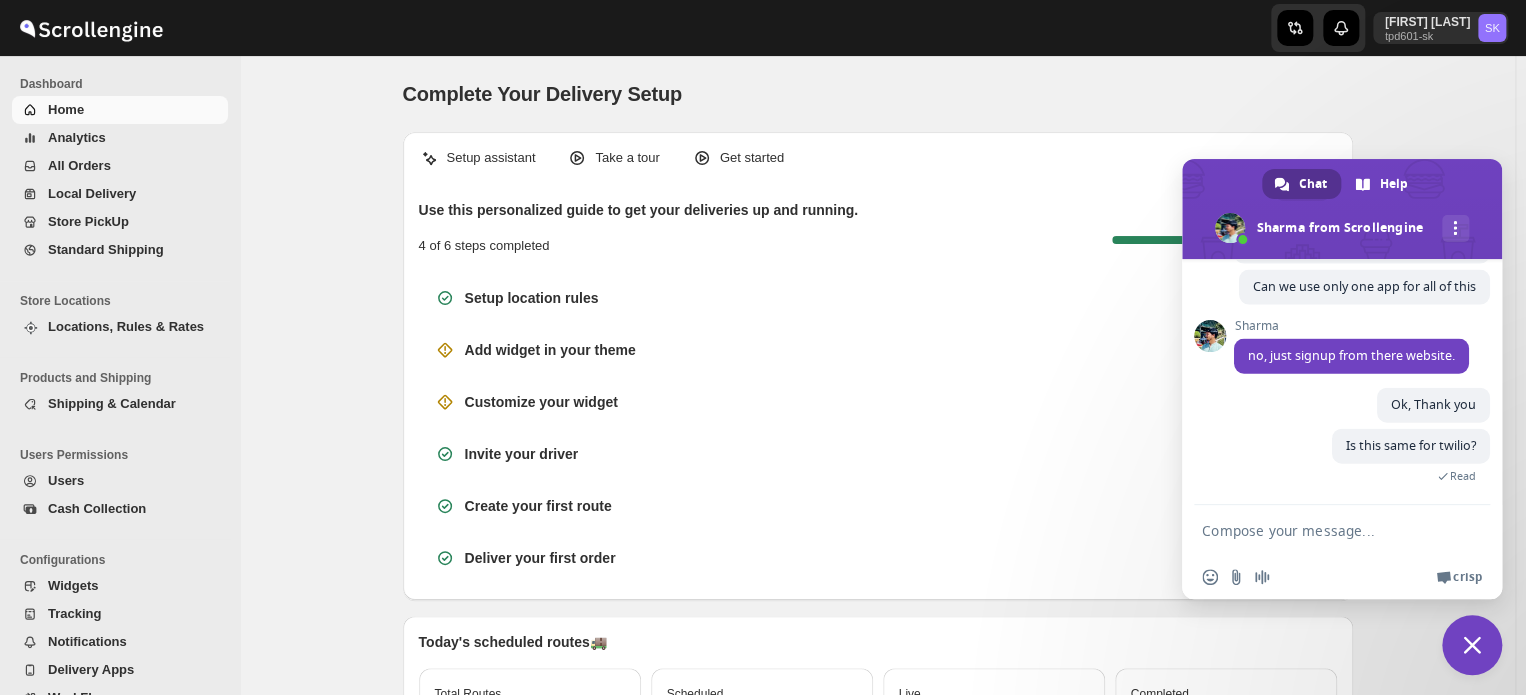 drag, startPoint x: 1350, startPoint y: 364, endPoint x: 1388, endPoint y: 368, distance: 38.209946 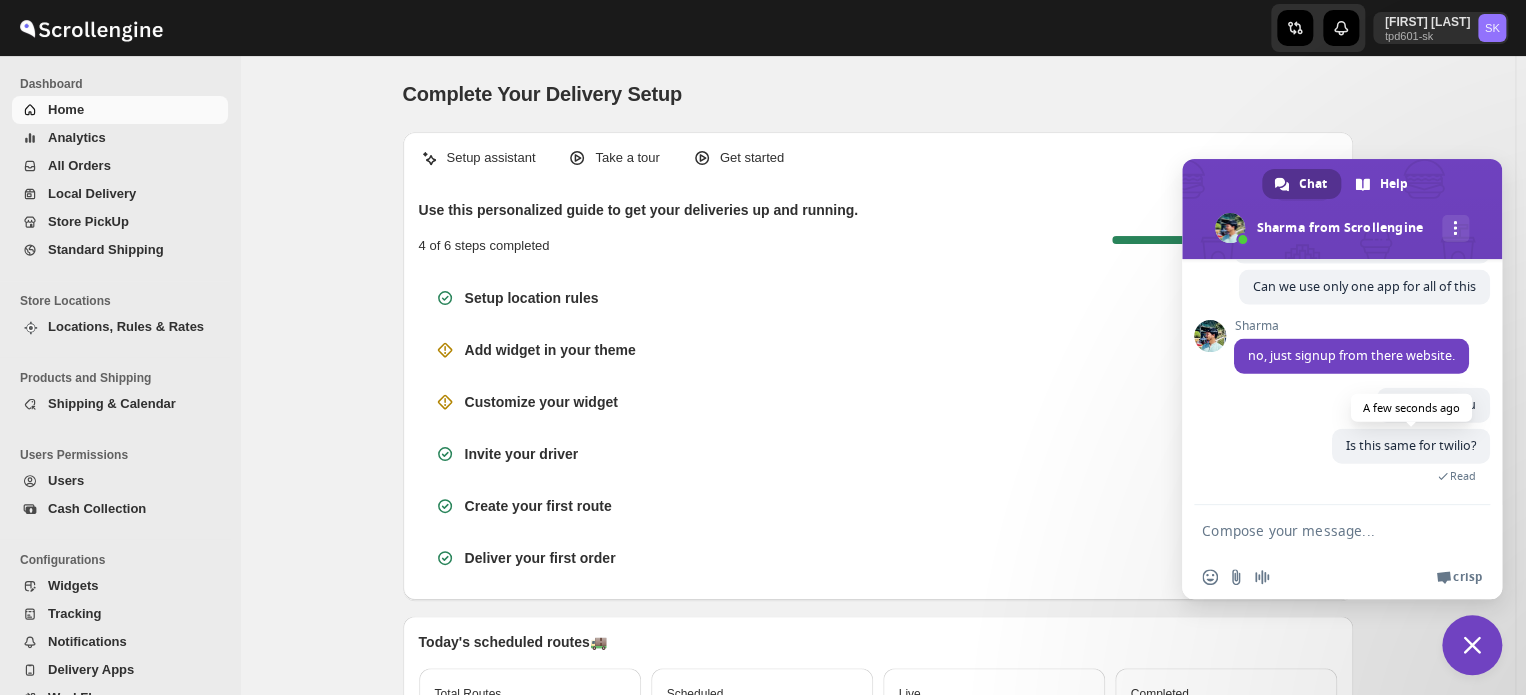 scroll, scrollTop: 10290, scrollLeft: 0, axis: vertical 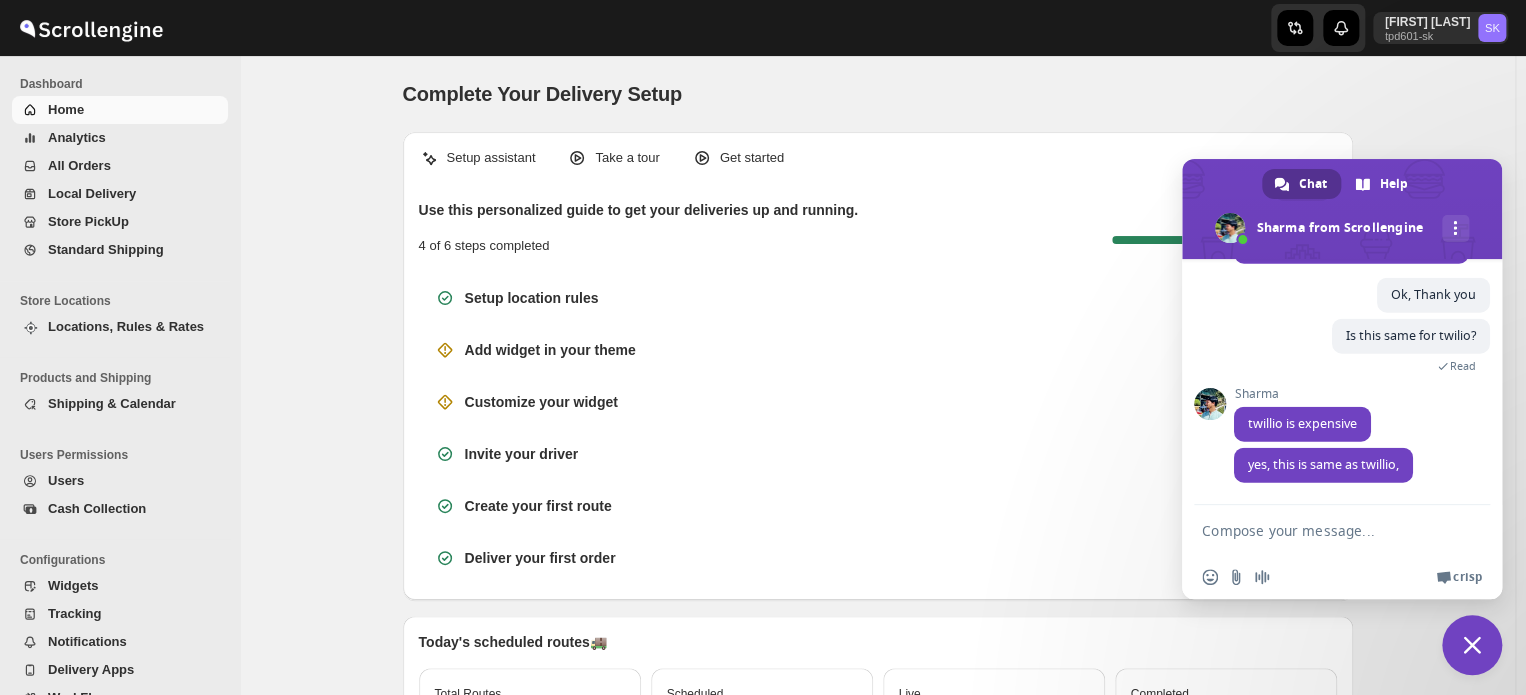 click at bounding box center (1322, 530) 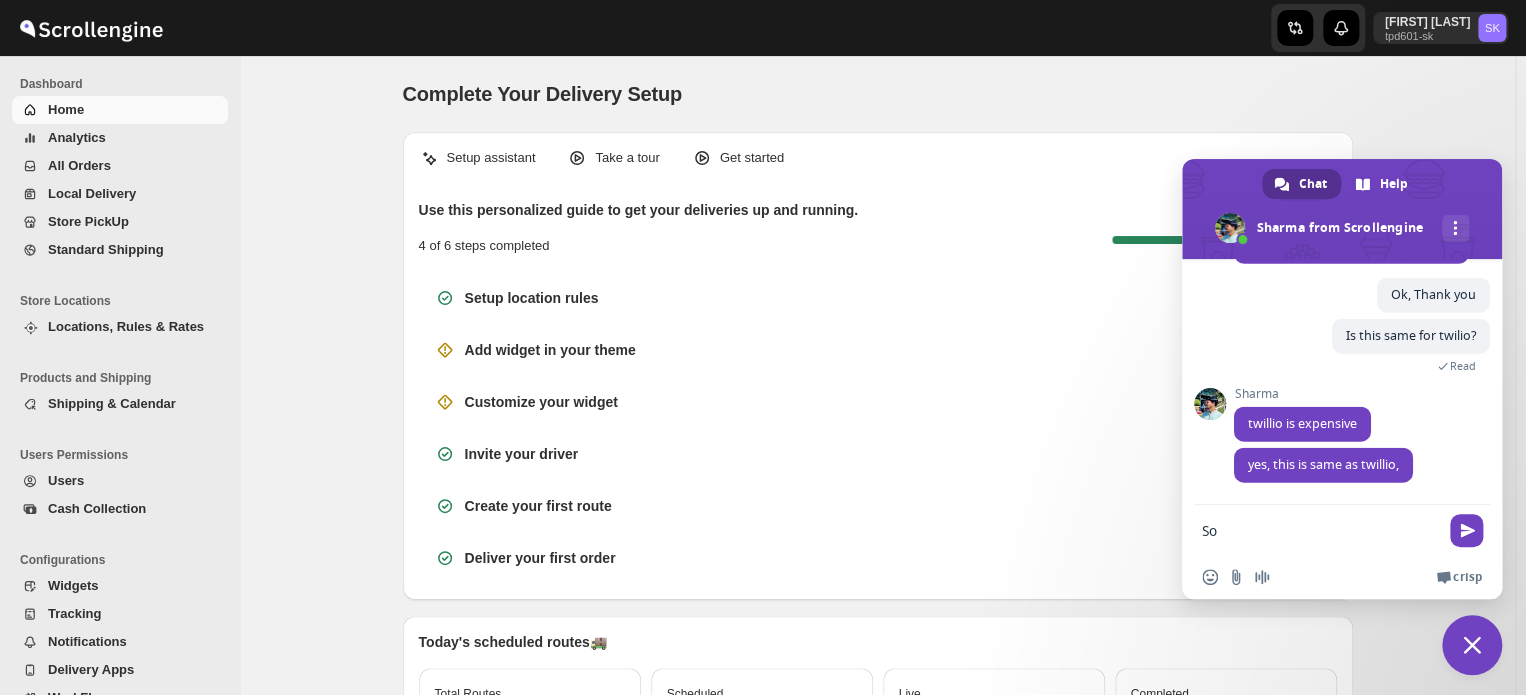 type on "S" 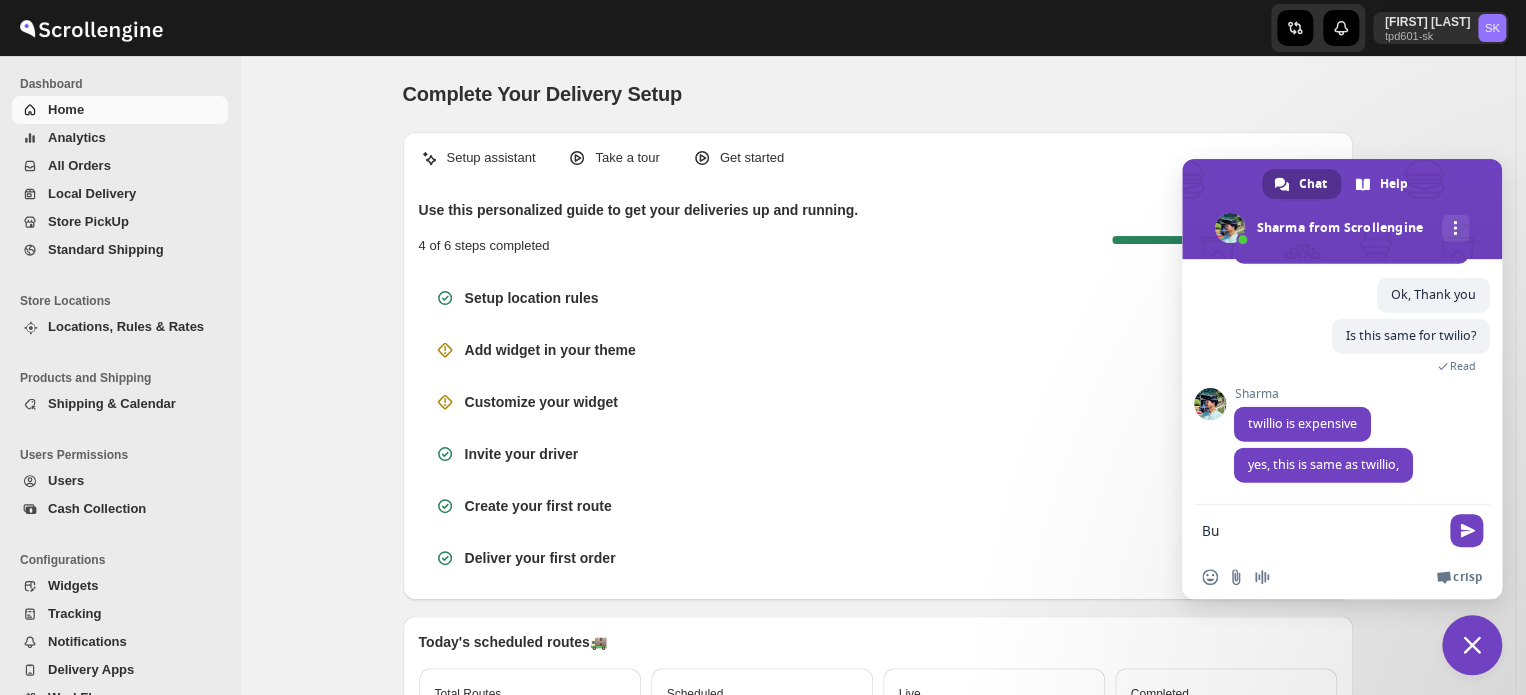 type on "B" 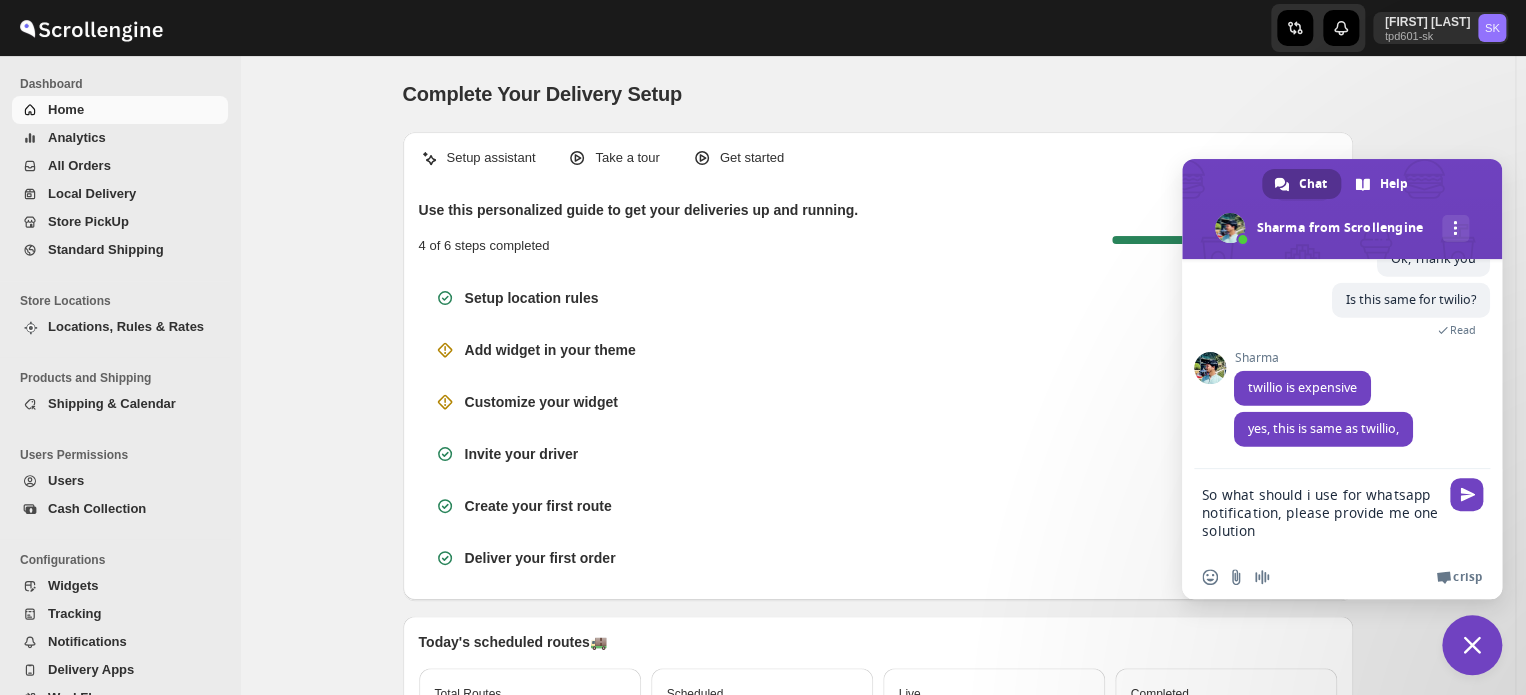 drag, startPoint x: 1317, startPoint y: 526, endPoint x: 1285, endPoint y: 511, distance: 35.341194 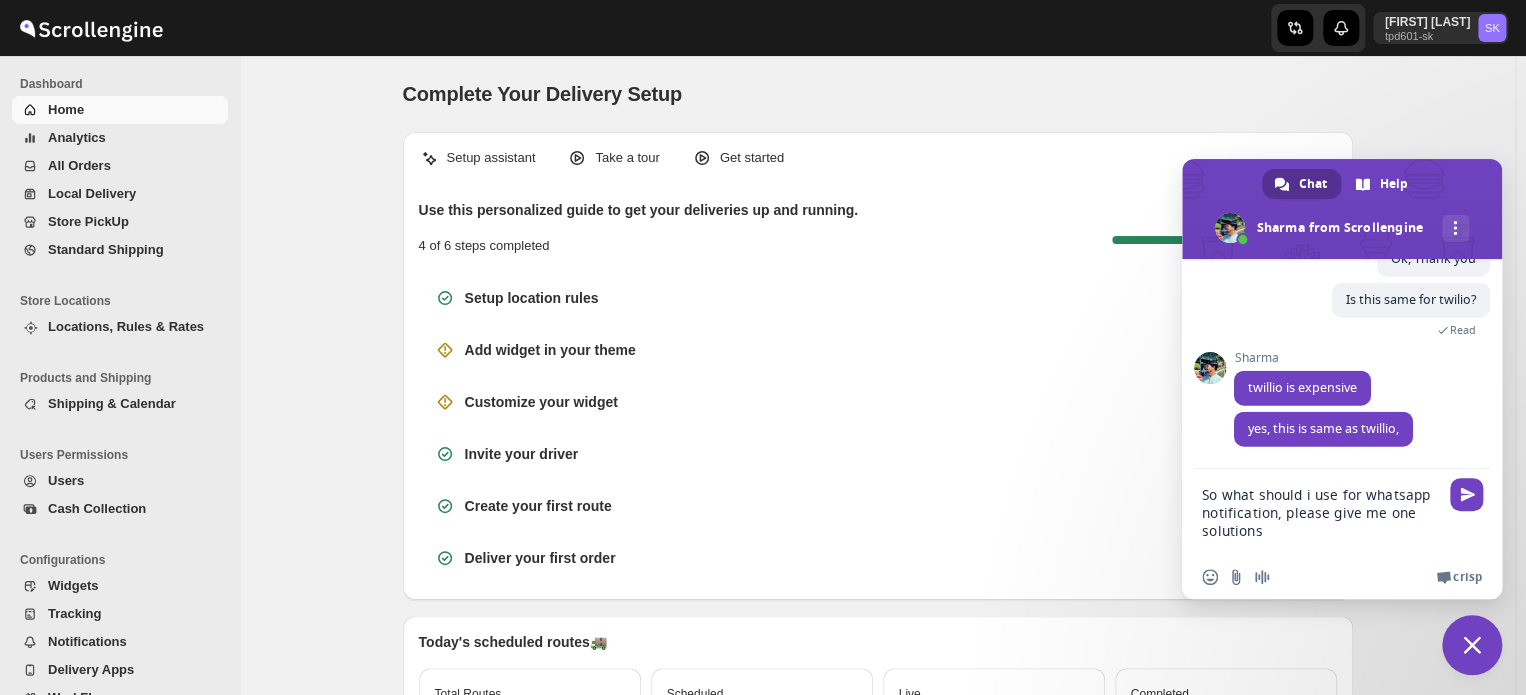 drag, startPoint x: 1288, startPoint y: 530, endPoint x: 1232, endPoint y: 508, distance: 60.166435 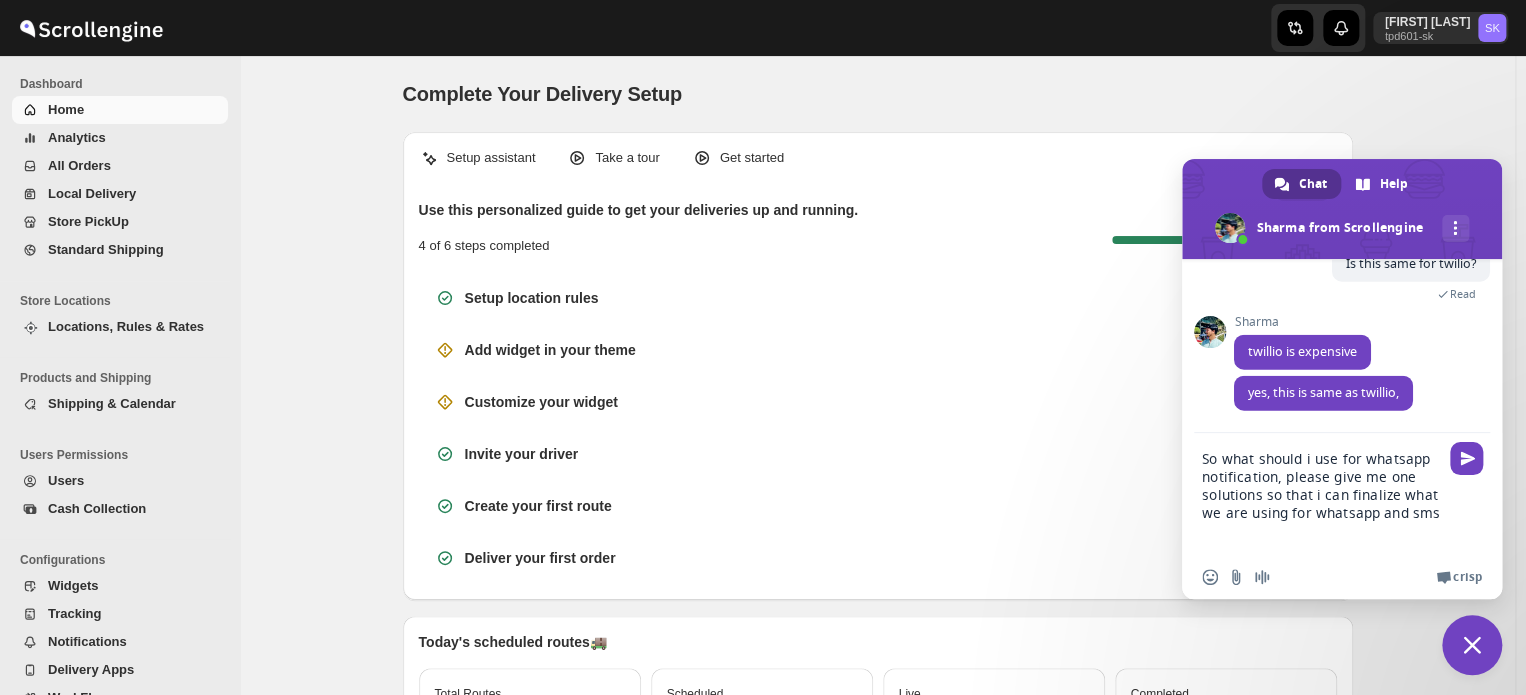 drag, startPoint x: 1450, startPoint y: 511, endPoint x: 1202, endPoint y: 451, distance: 255.15486 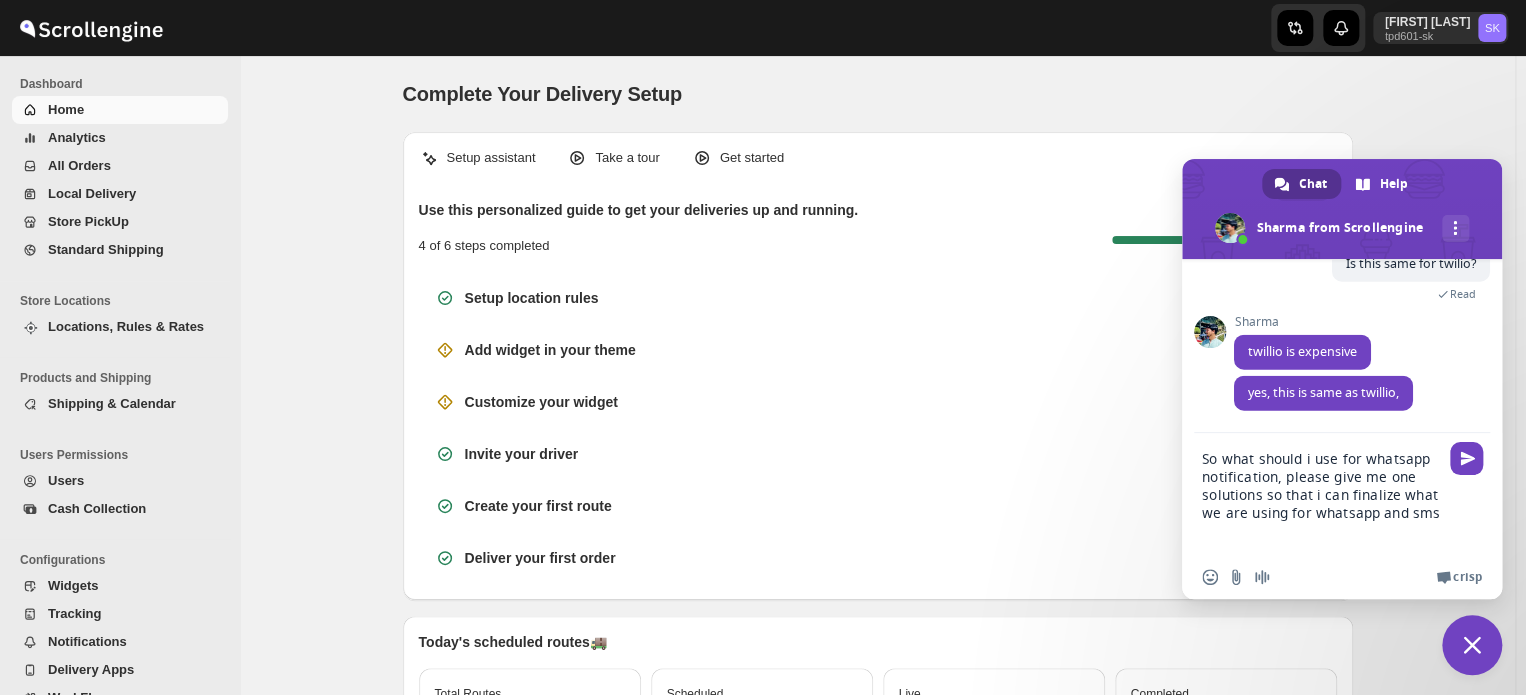 drag, startPoint x: 1200, startPoint y: 459, endPoint x: 1232, endPoint y: 476, distance: 36.23534 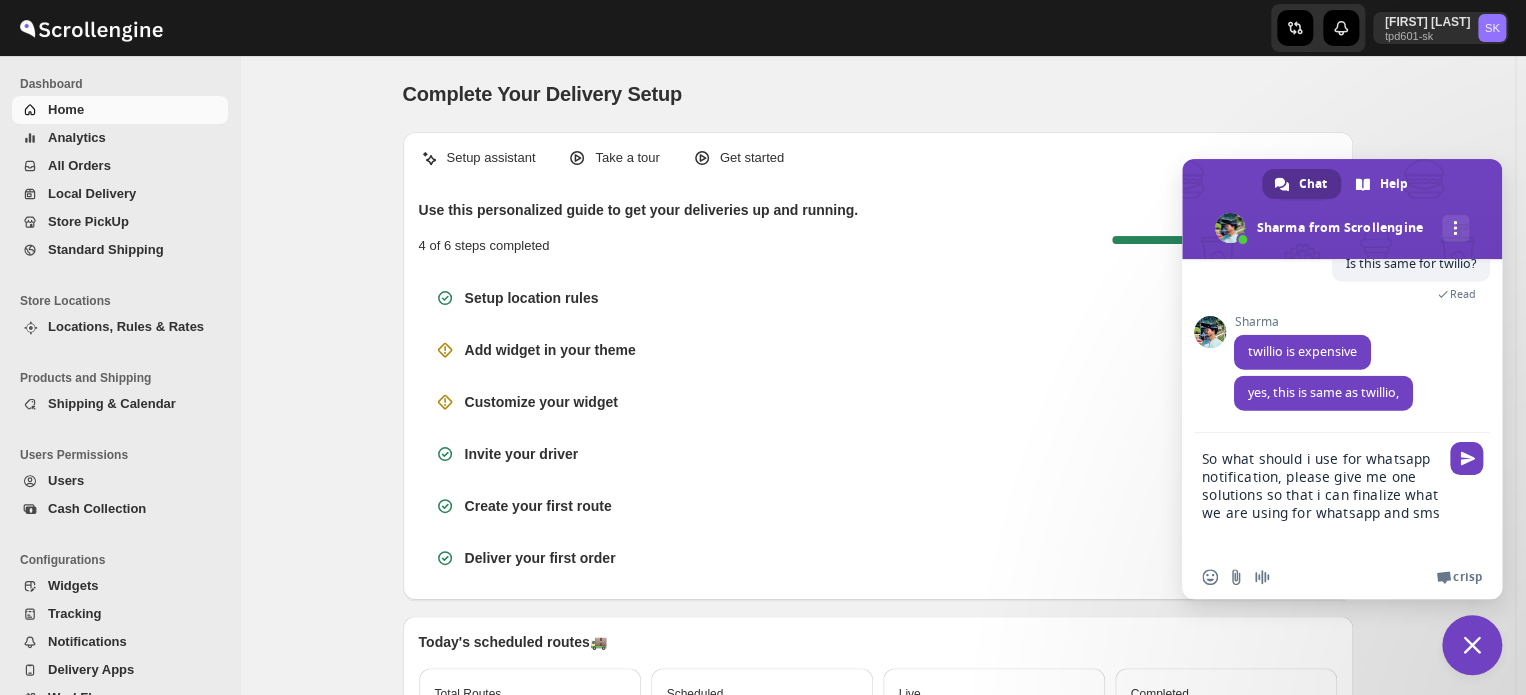 paste on "What should I use for WhatsApp notifications? Please provide one solution so I can finalize what we're using for WhatsApp and SMS" 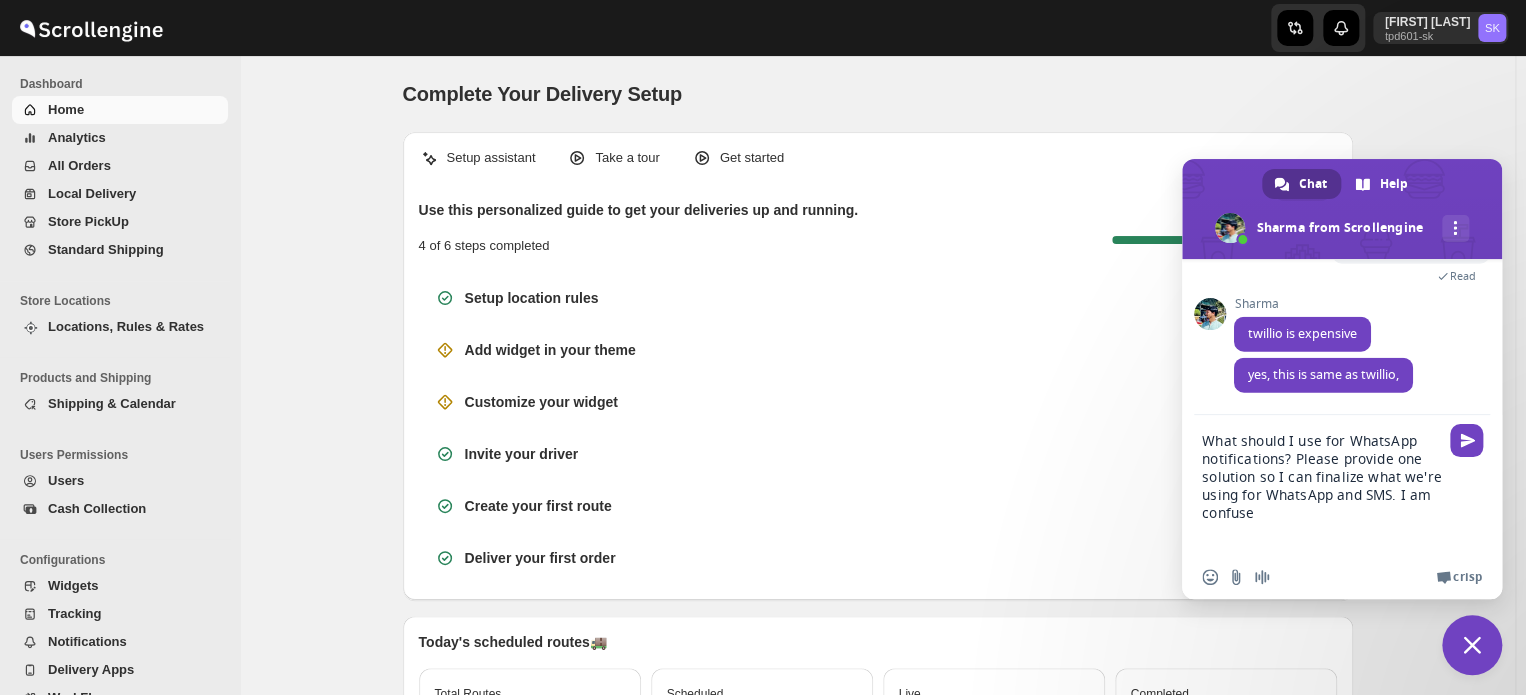 type on "What should I use for WhatsApp notifications? Please provide one solution so I can finalize what we're using for WhatsApp and SMS. I am confused" 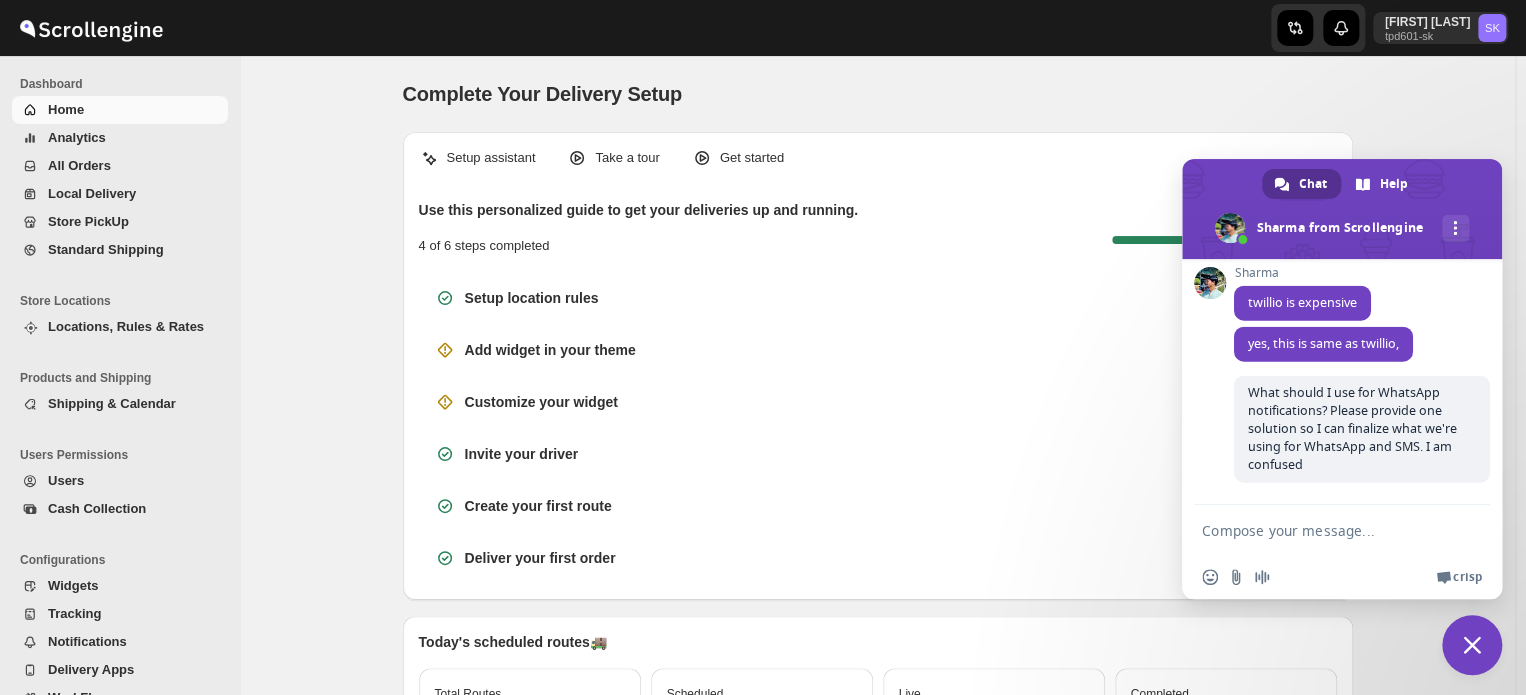 scroll, scrollTop: 10527, scrollLeft: 0, axis: vertical 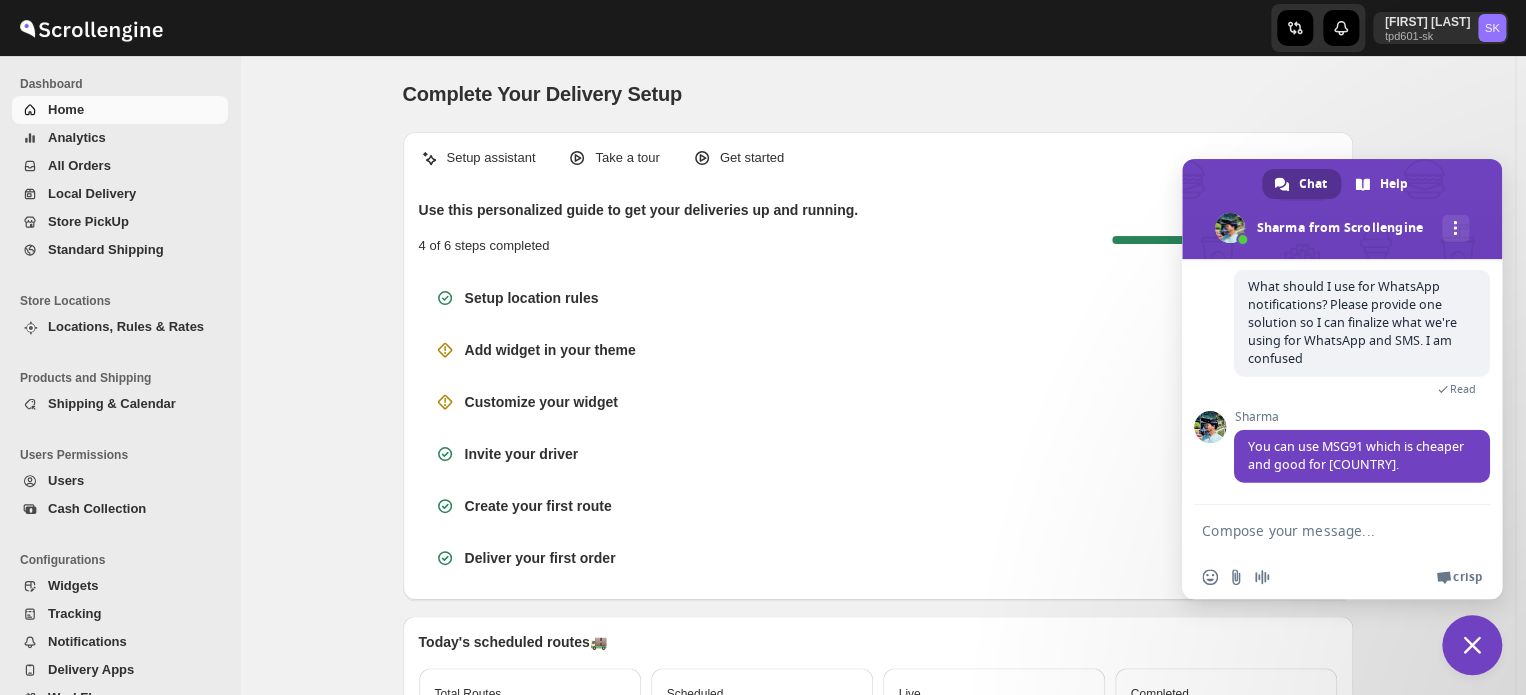 click at bounding box center [1322, 530] 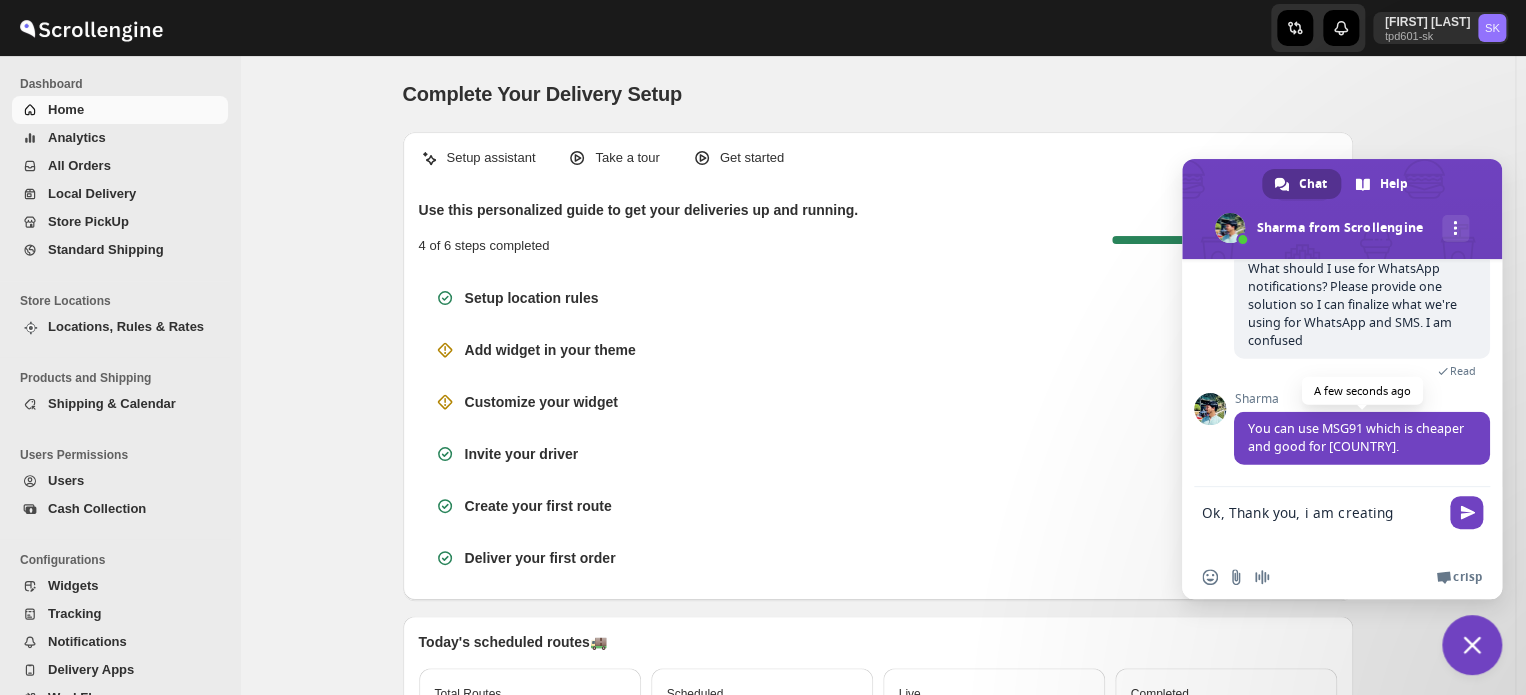 scroll, scrollTop: 10633, scrollLeft: 0, axis: vertical 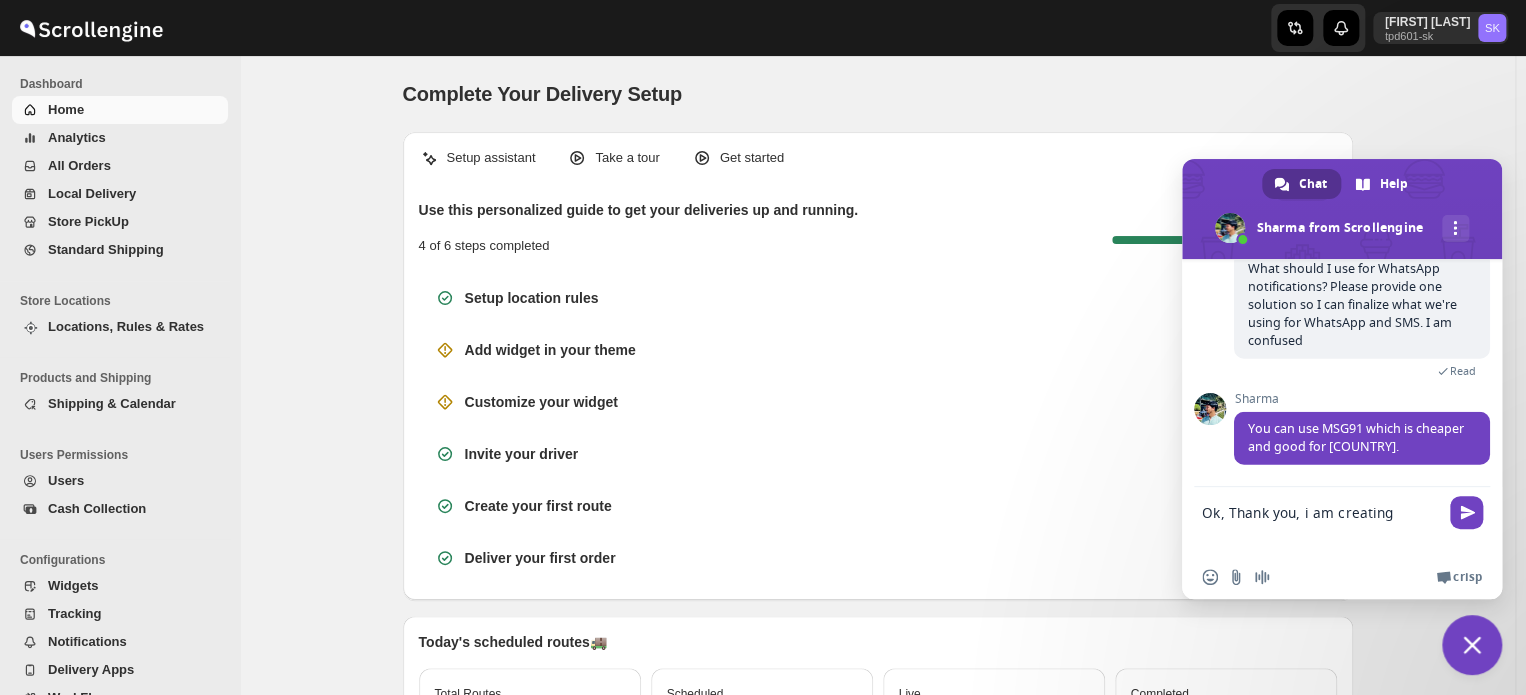 click on "Ok, Thank you, i am creating" at bounding box center [1322, 521] 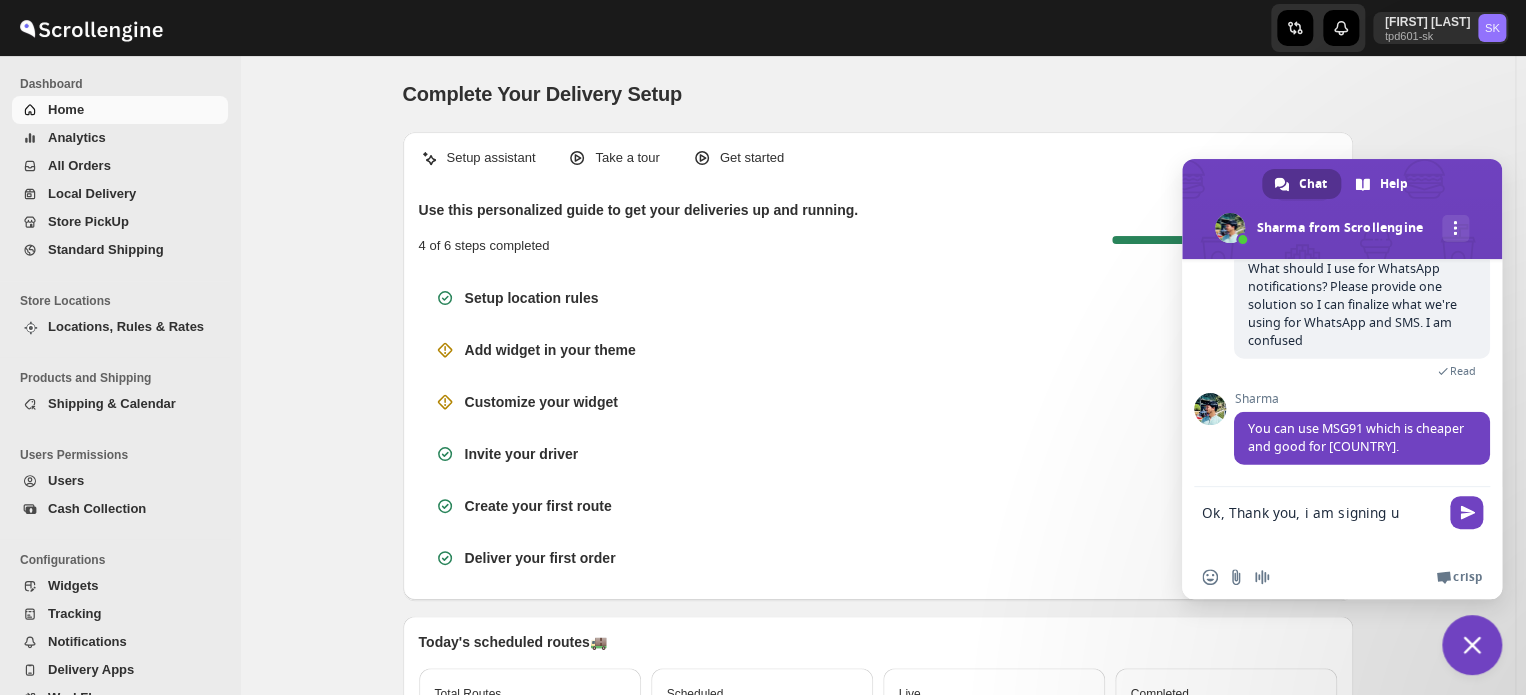 scroll, scrollTop: 10633, scrollLeft: 0, axis: vertical 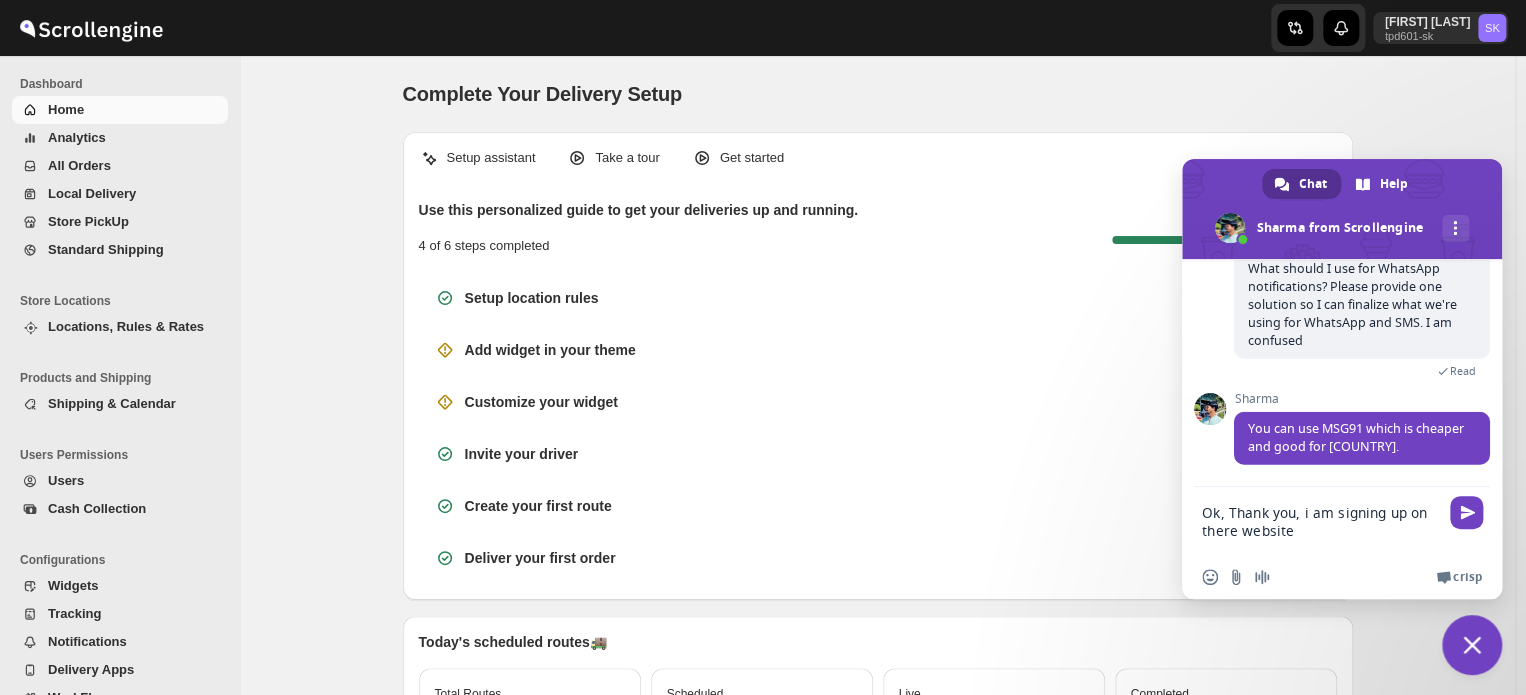 drag, startPoint x: 1292, startPoint y: 539, endPoint x: 1188, endPoint y: 515, distance: 106.733315 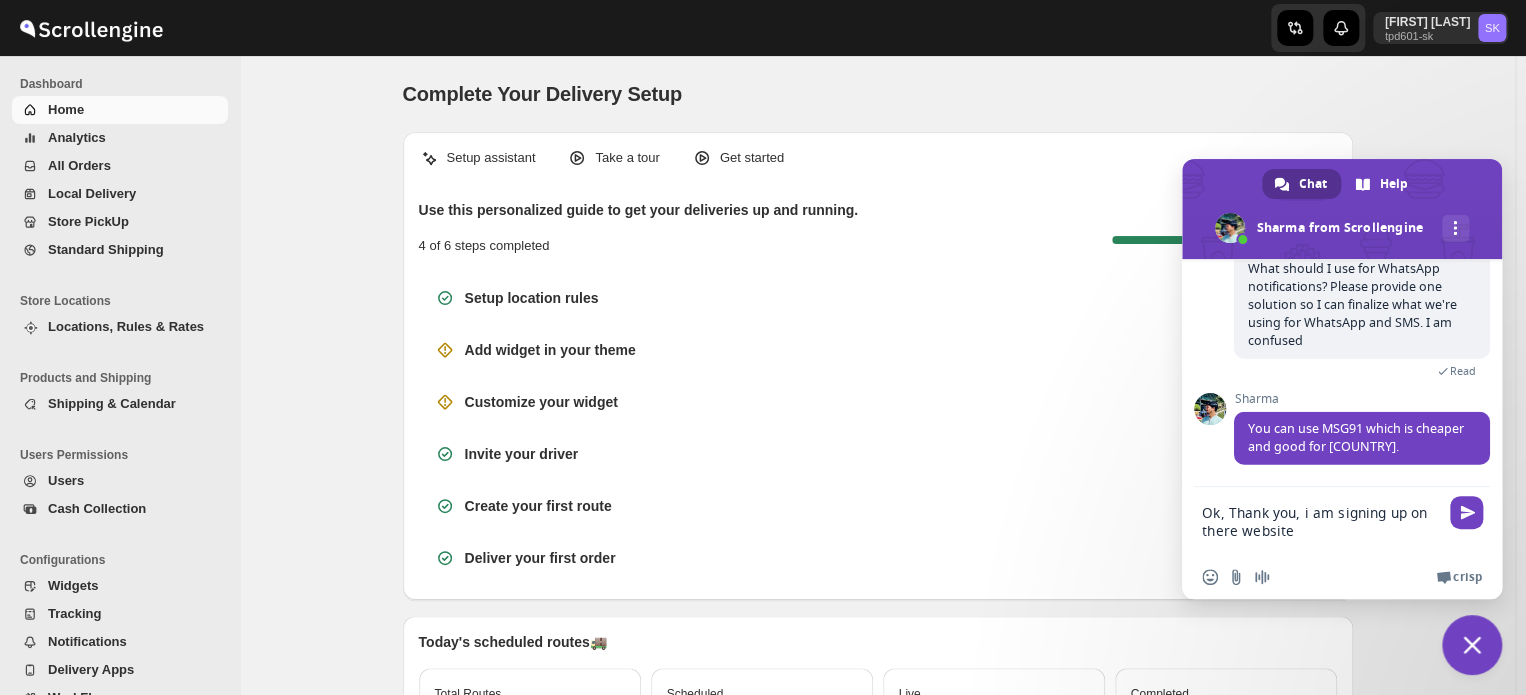 paste on "Thank you! I'm signing up on their website. Could you please guide me through the next steps?" 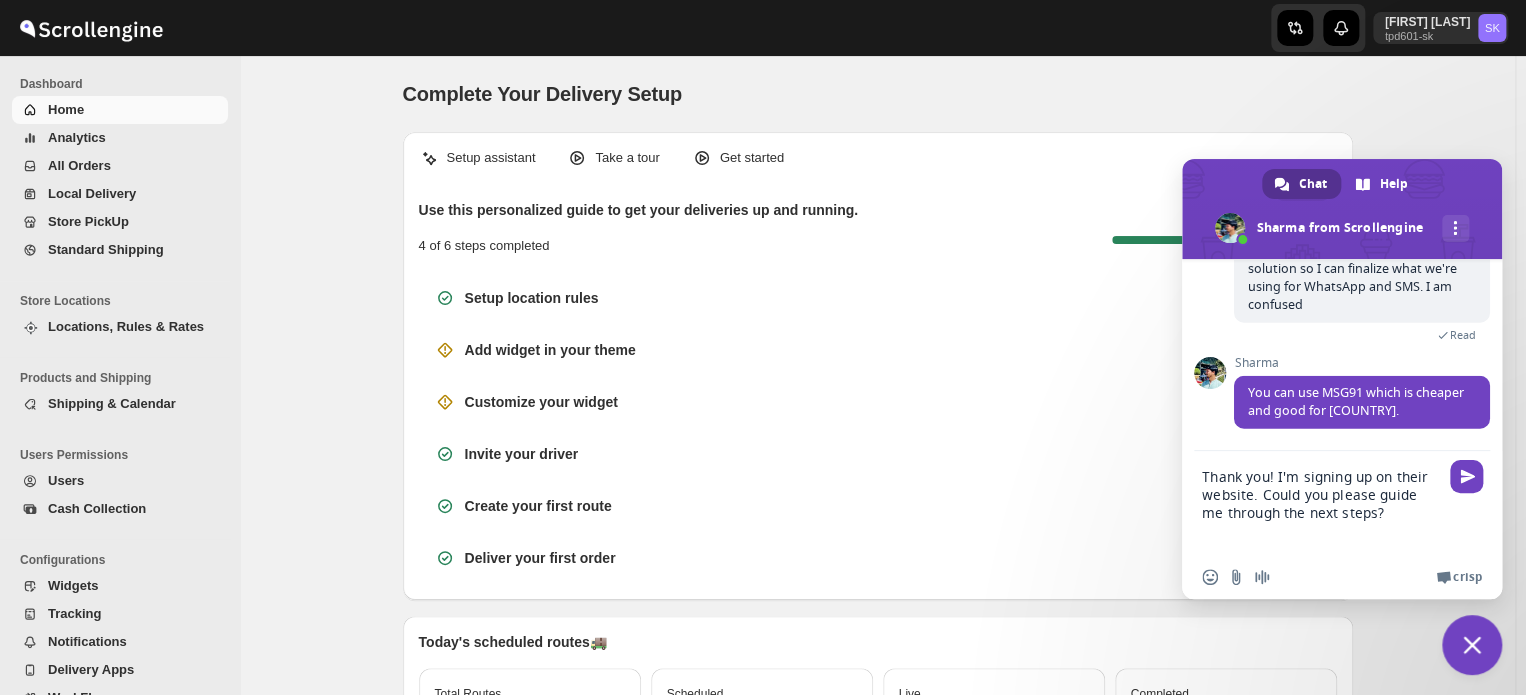 scroll, scrollTop: 0, scrollLeft: 0, axis: both 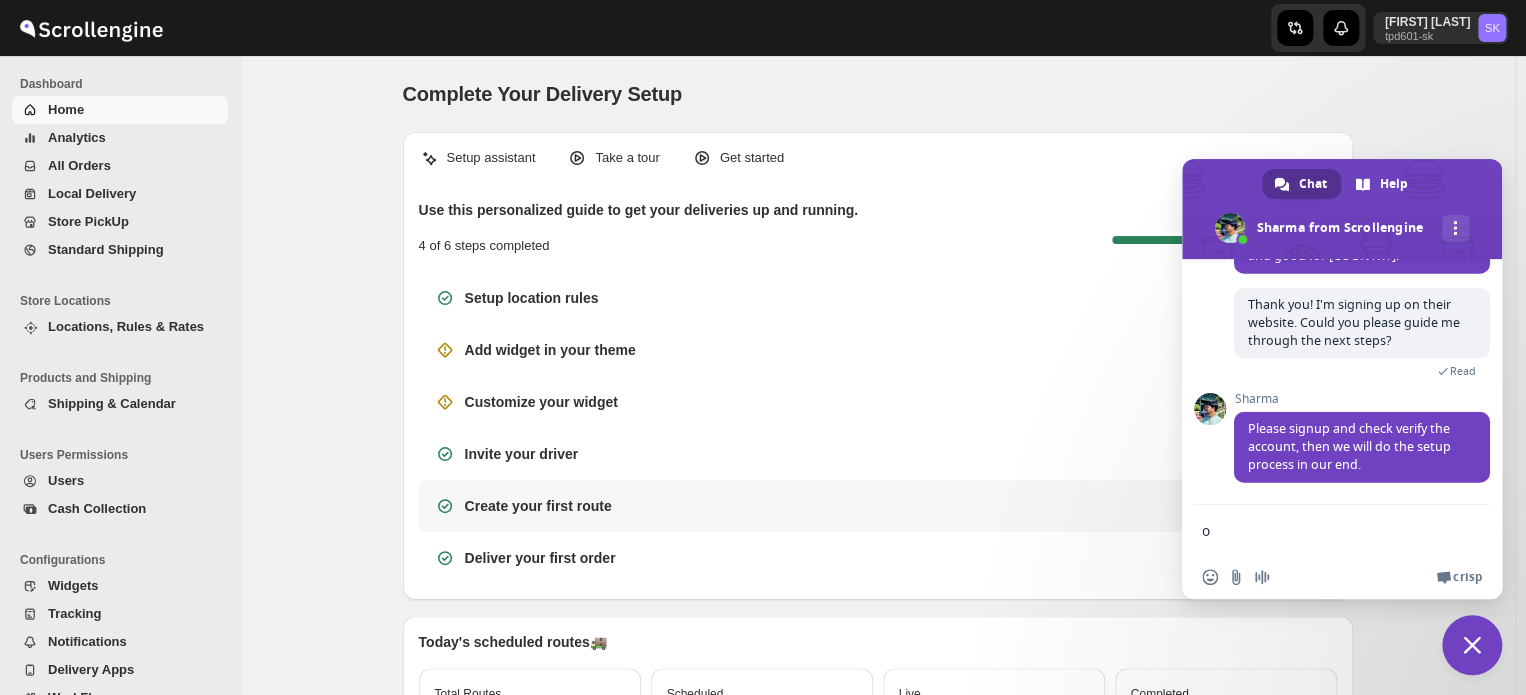type on "ok" 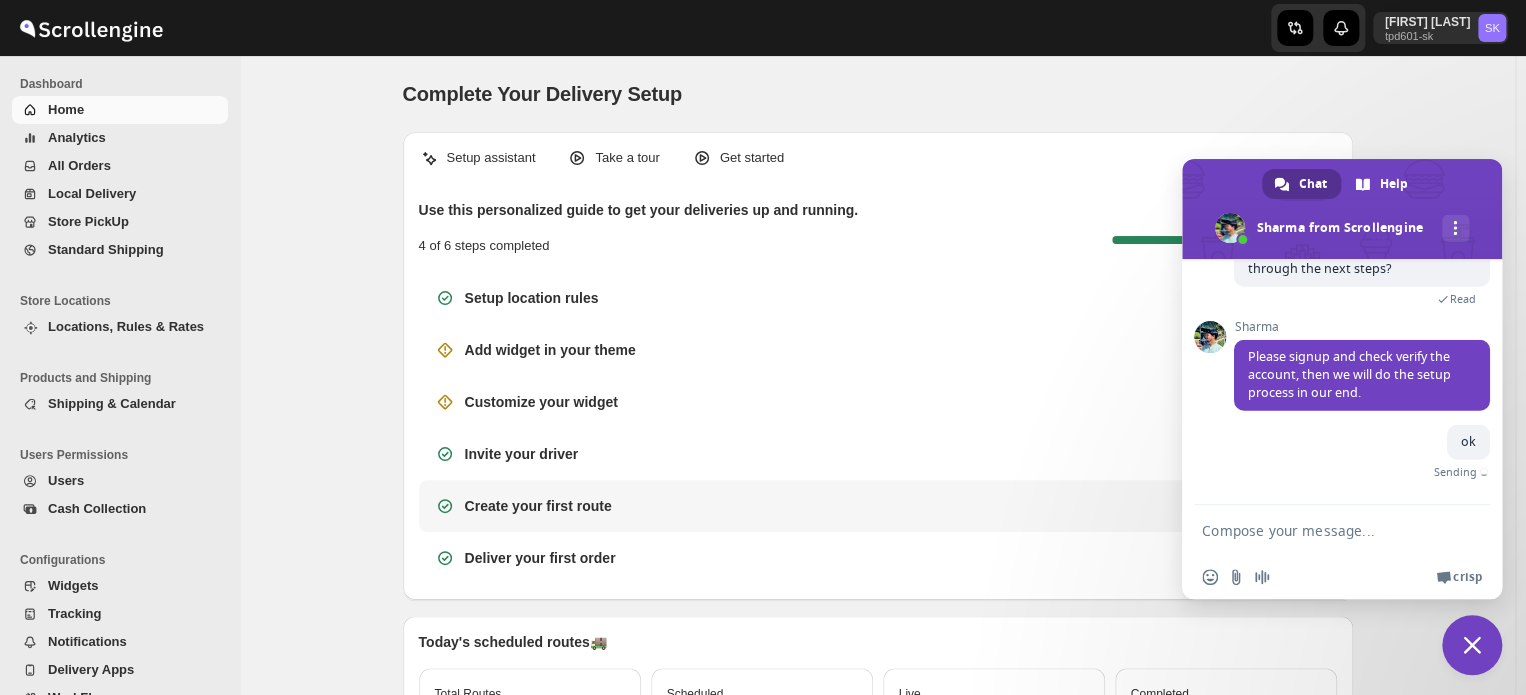 scroll, scrollTop: 10860, scrollLeft: 0, axis: vertical 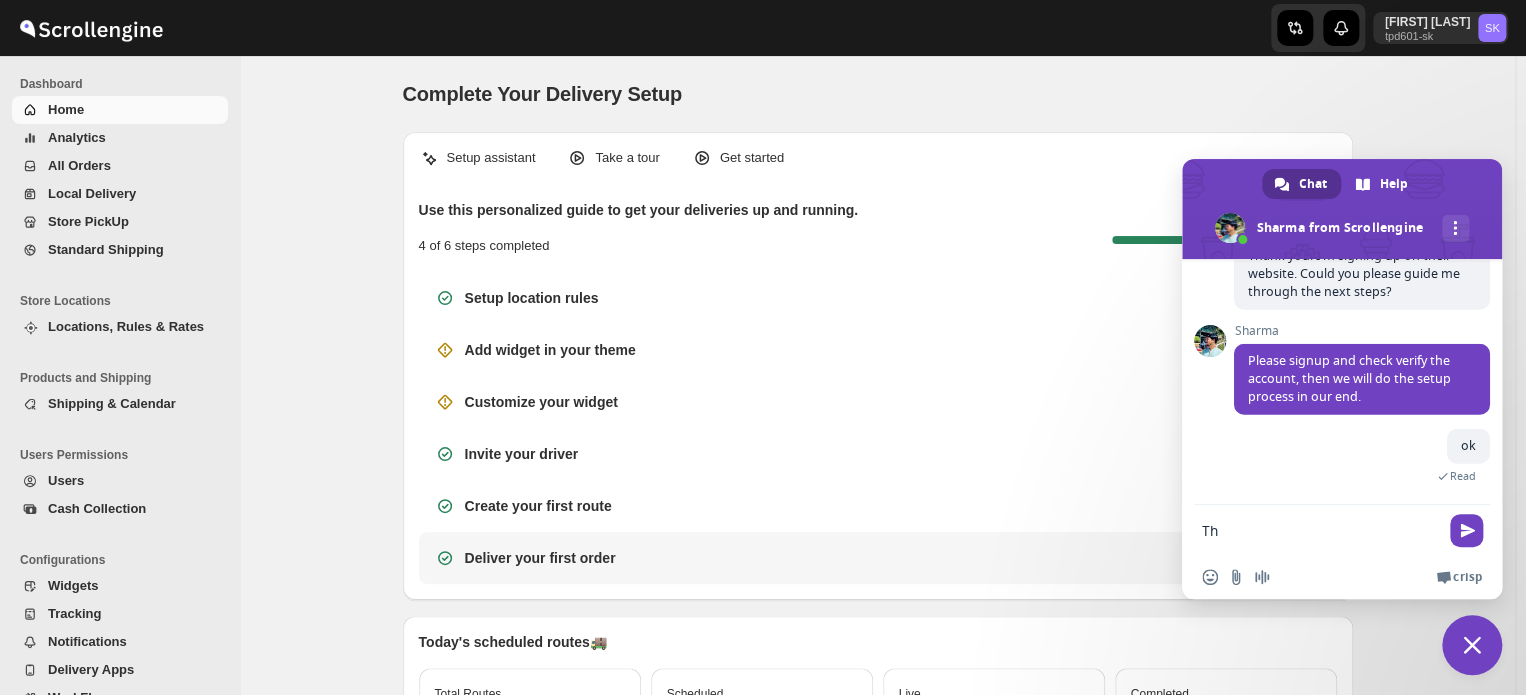 type on "T" 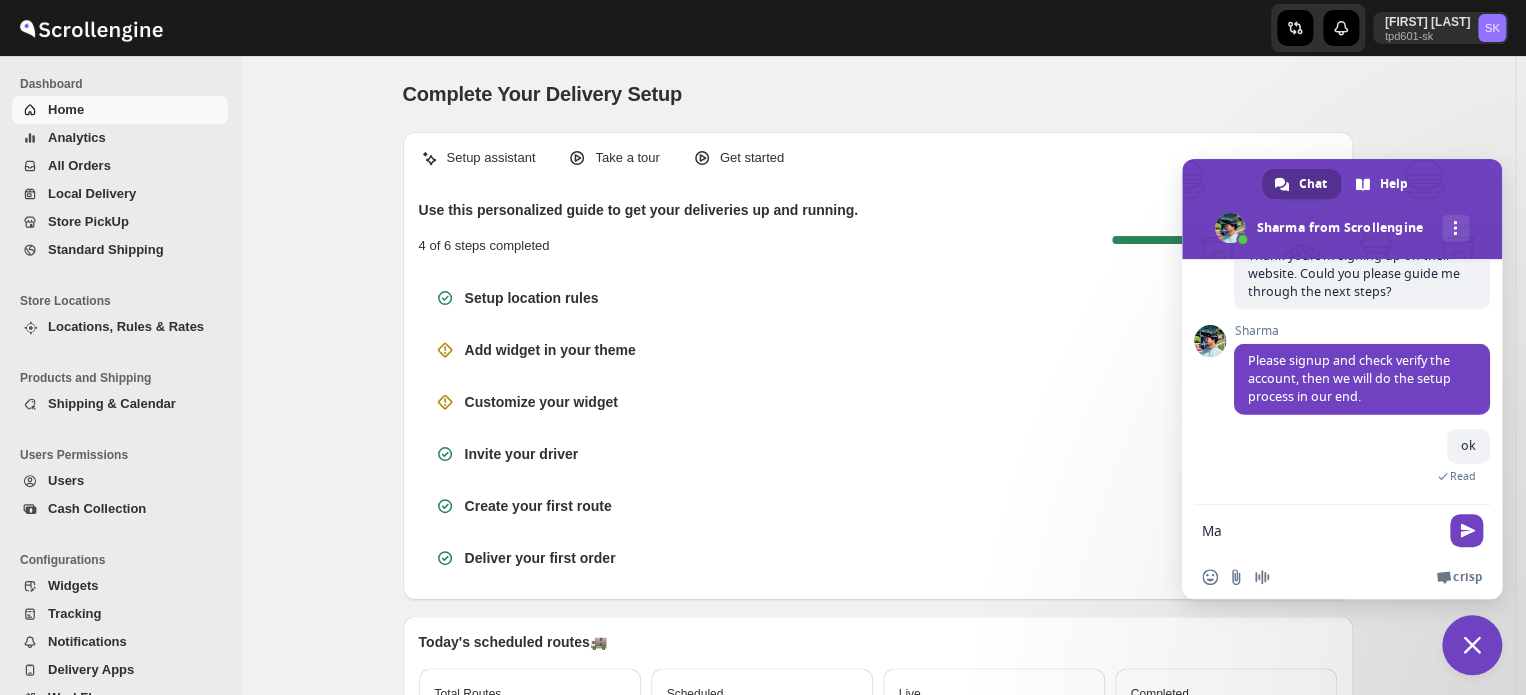 type on "M" 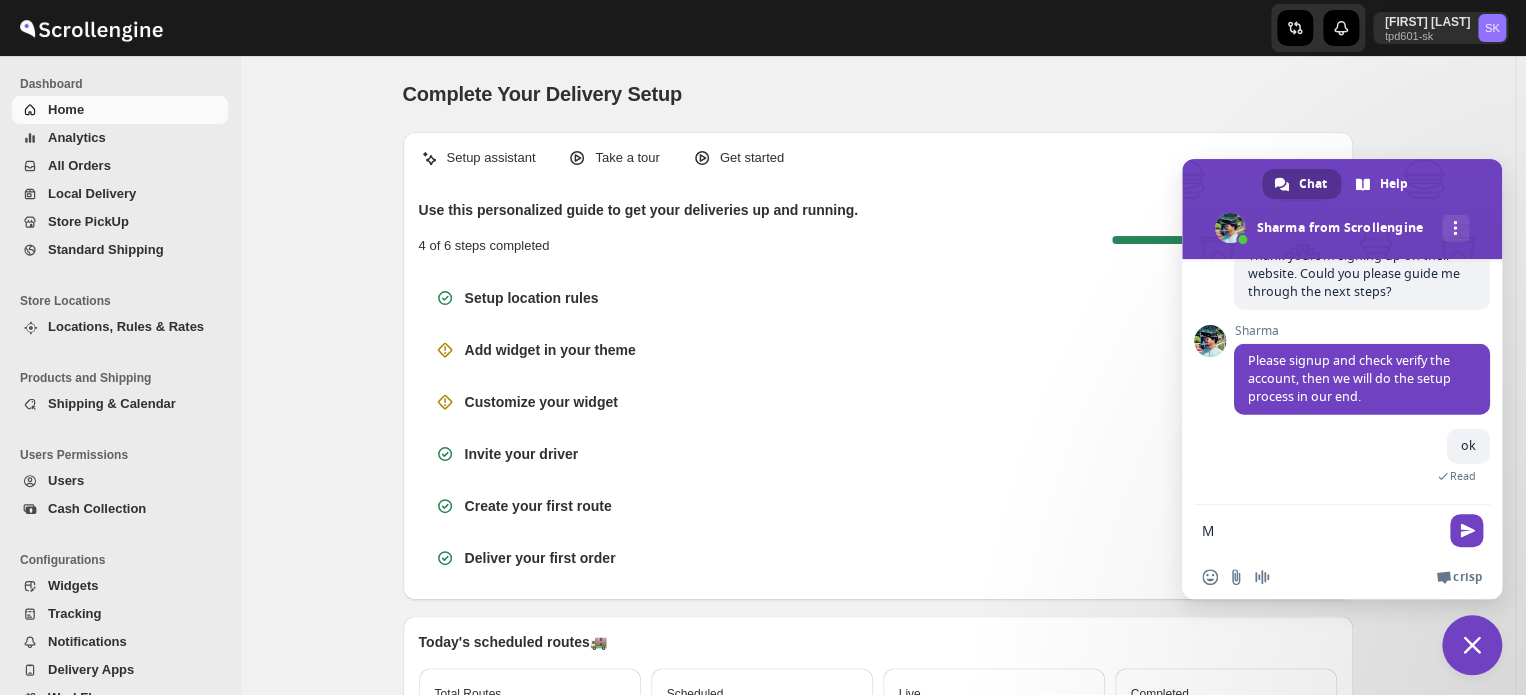 type 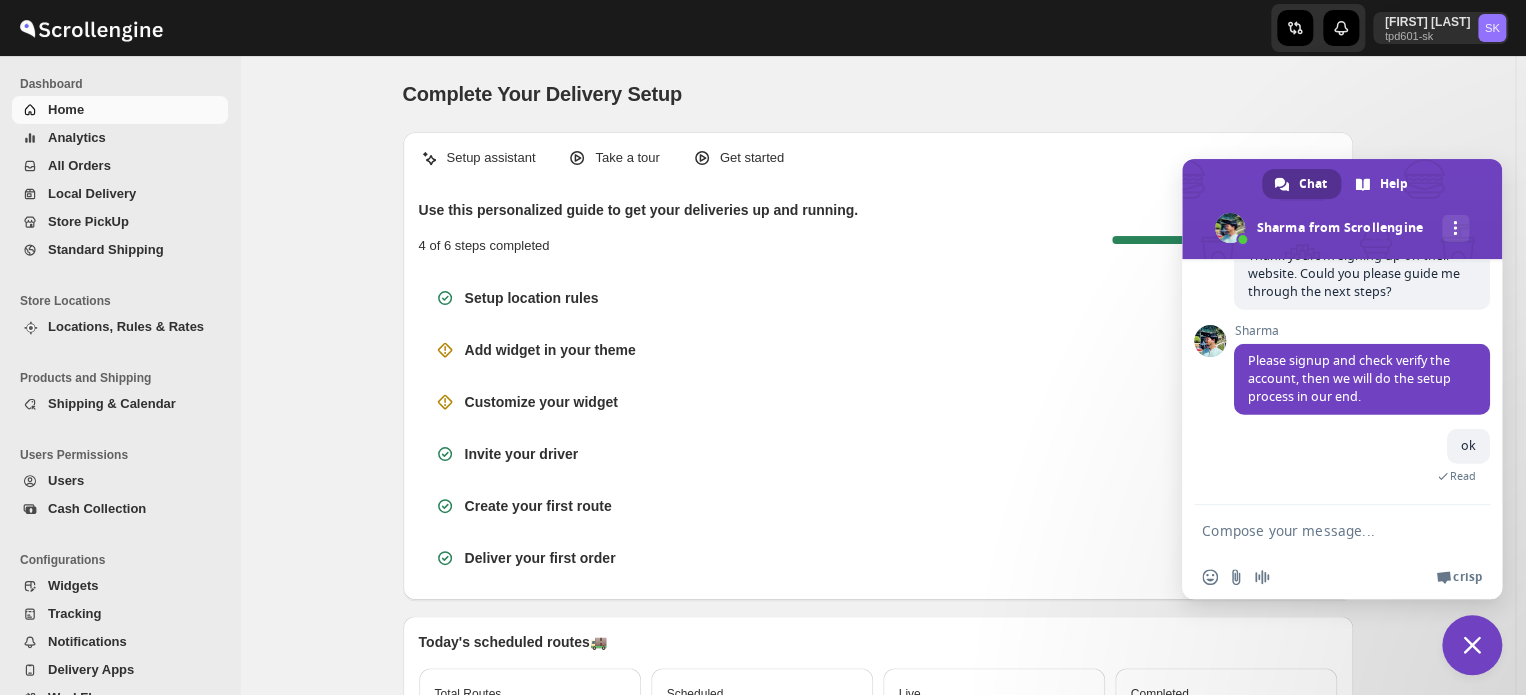 scroll, scrollTop: 10740, scrollLeft: 0, axis: vertical 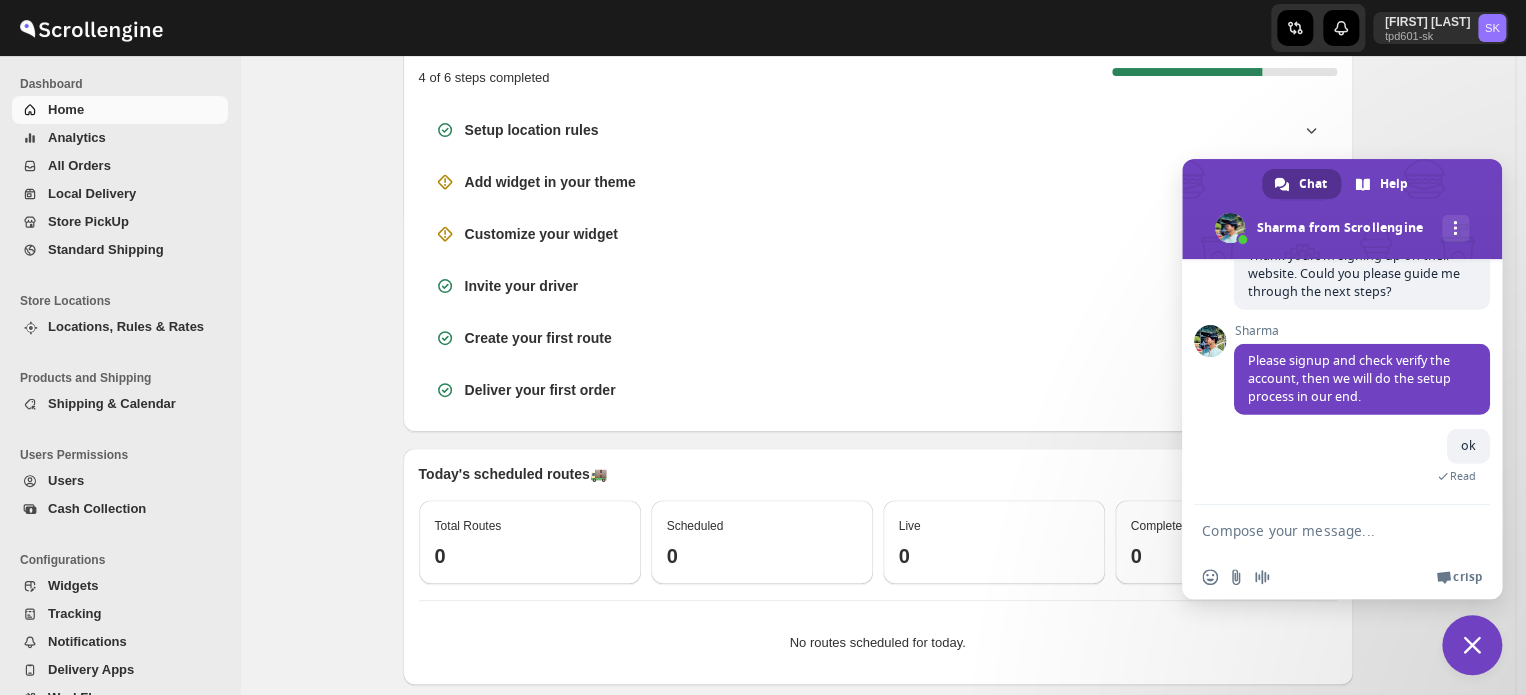 click on "Shipping & Calendar" at bounding box center (112, 403) 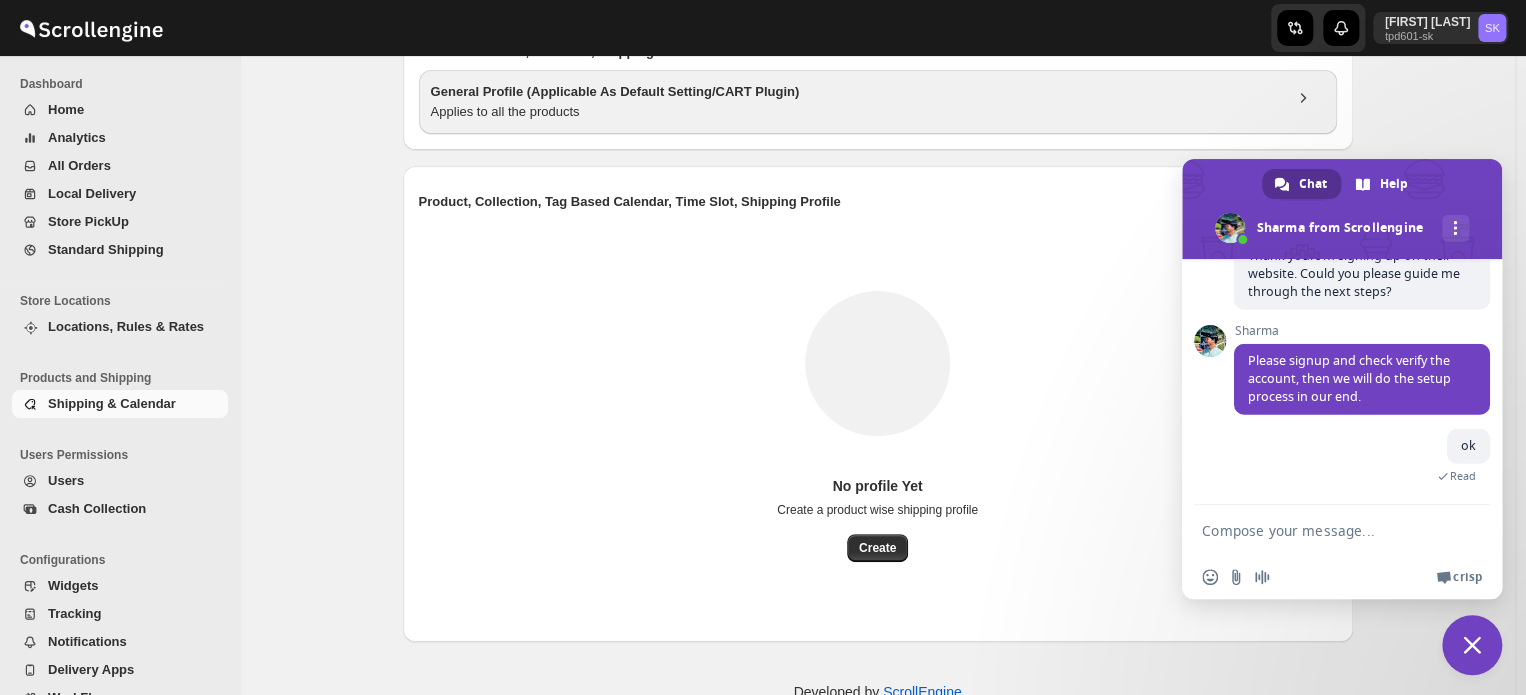 scroll, scrollTop: 0, scrollLeft: 0, axis: both 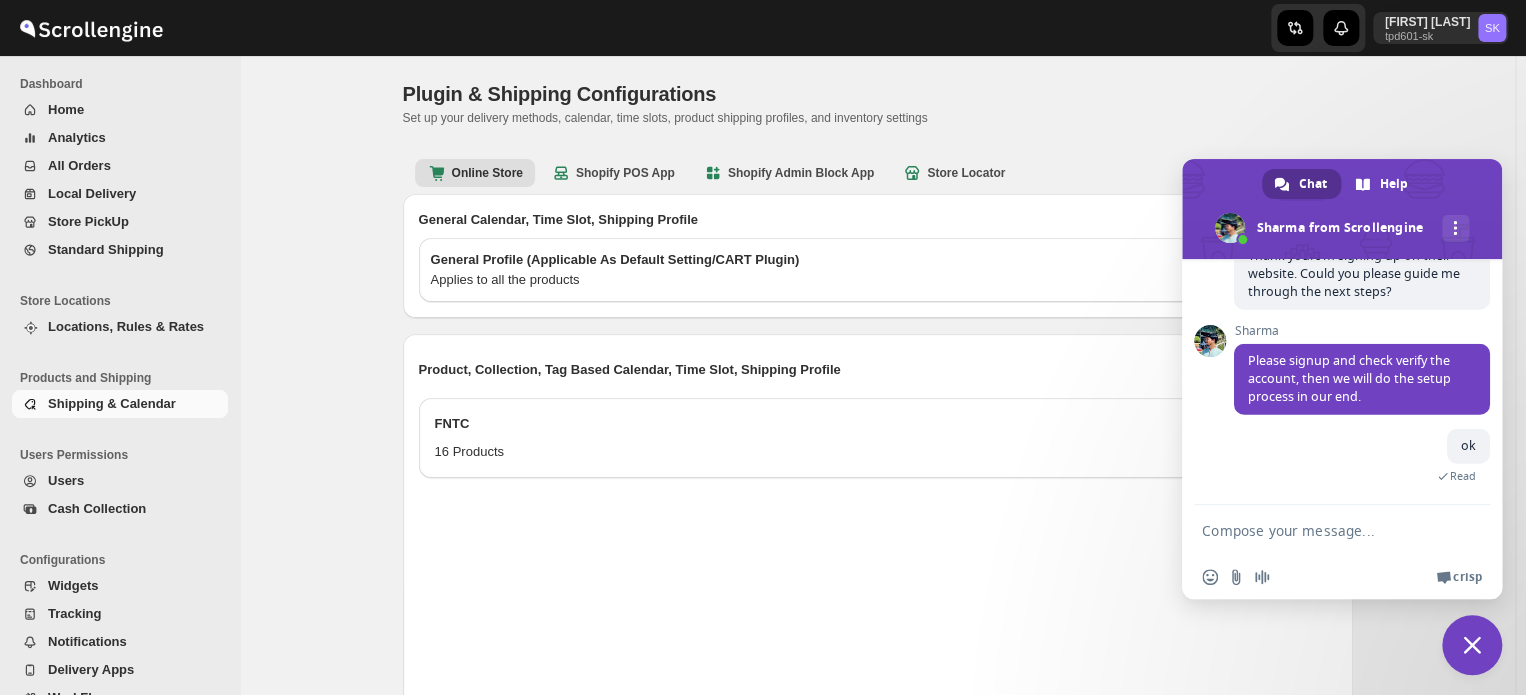 click on "Locations, Rules & Rates" at bounding box center (126, 326) 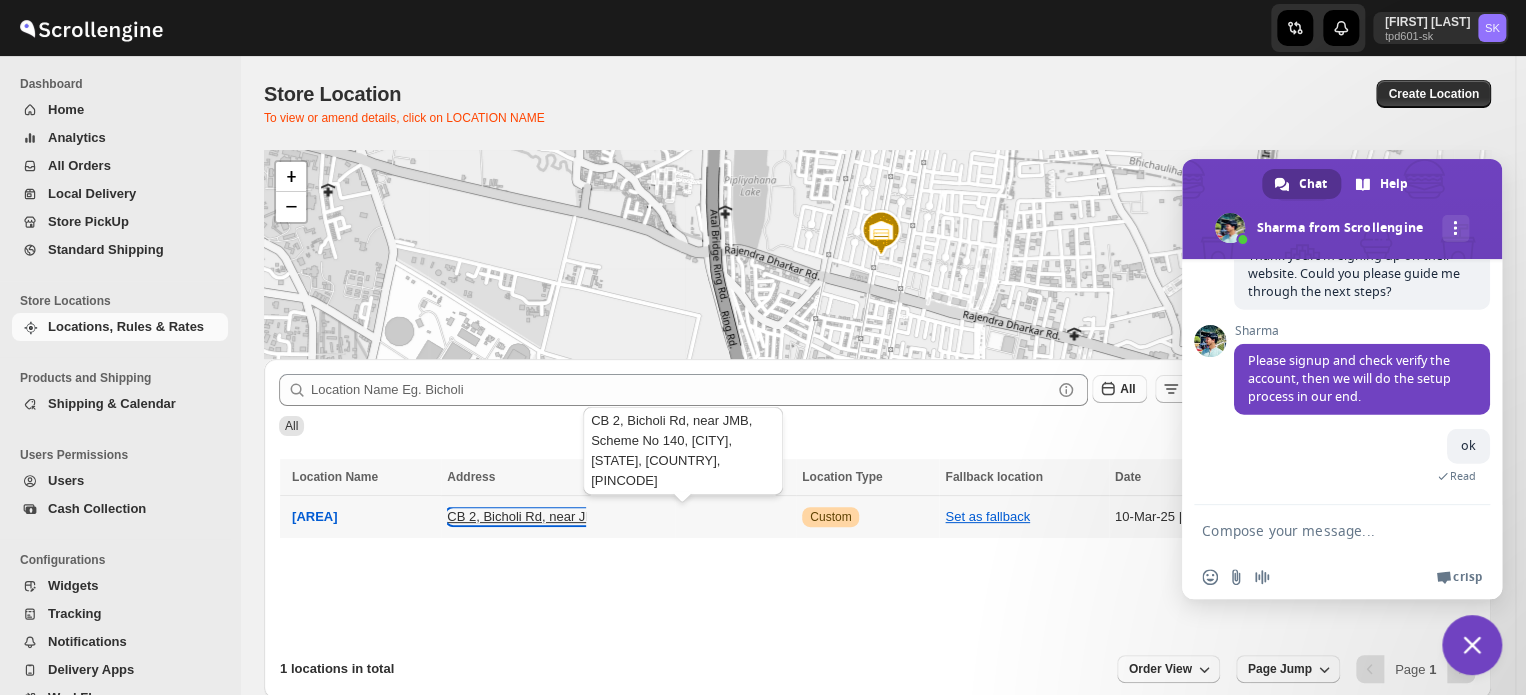 click on "CB 2, Bicholi Rd, near JMB, Scheme No 140, [CITY], [STATE] [PINCODE], India" at bounding box center [678, 516] 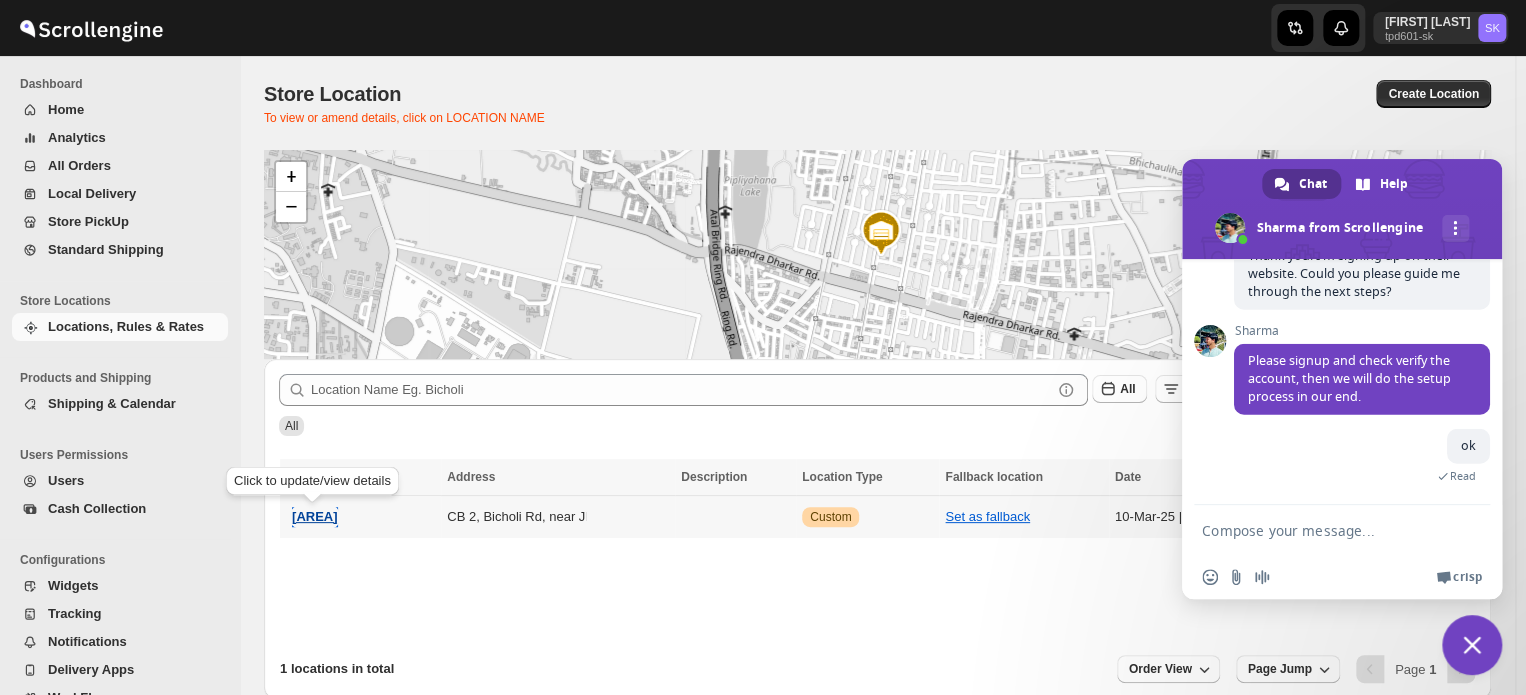 click on "[AREA]" at bounding box center (315, 516) 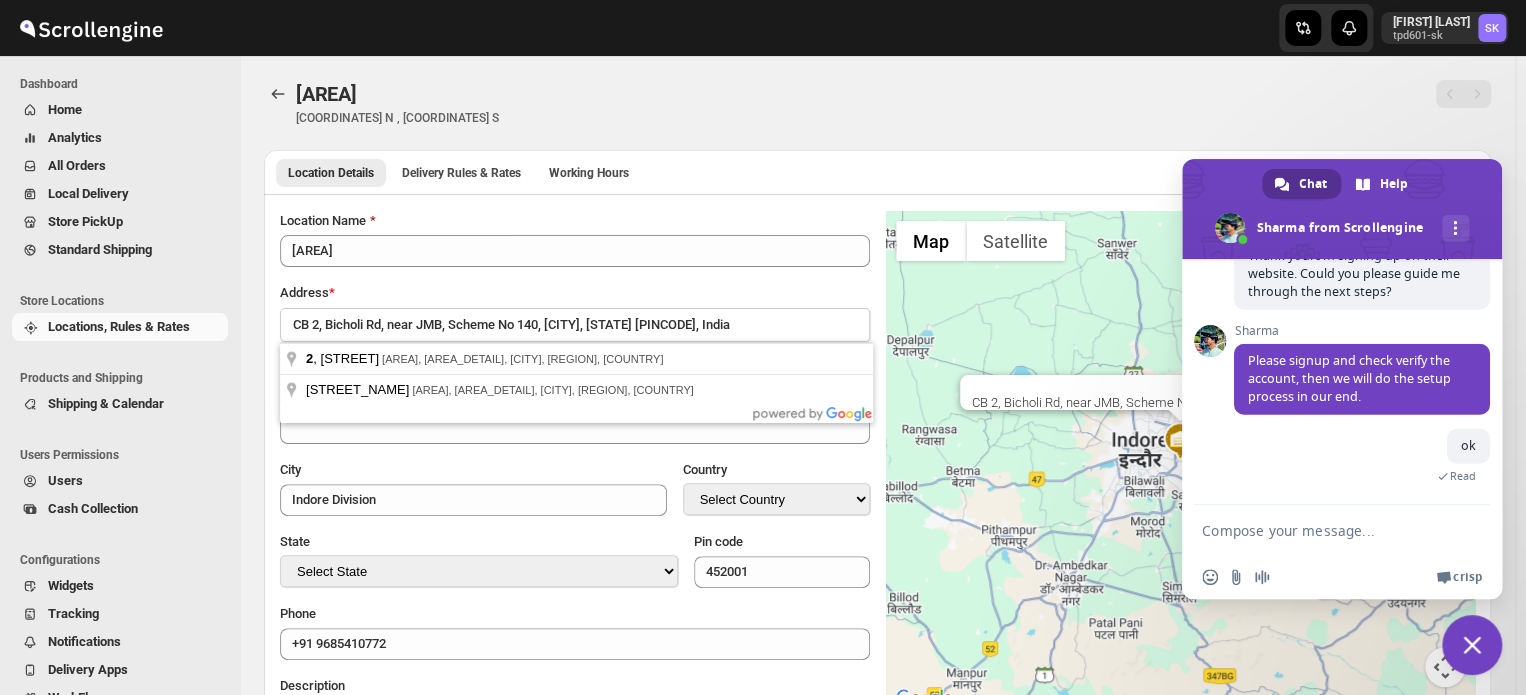 drag, startPoint x: 799, startPoint y: 325, endPoint x: 260, endPoint y: 338, distance: 539.15674 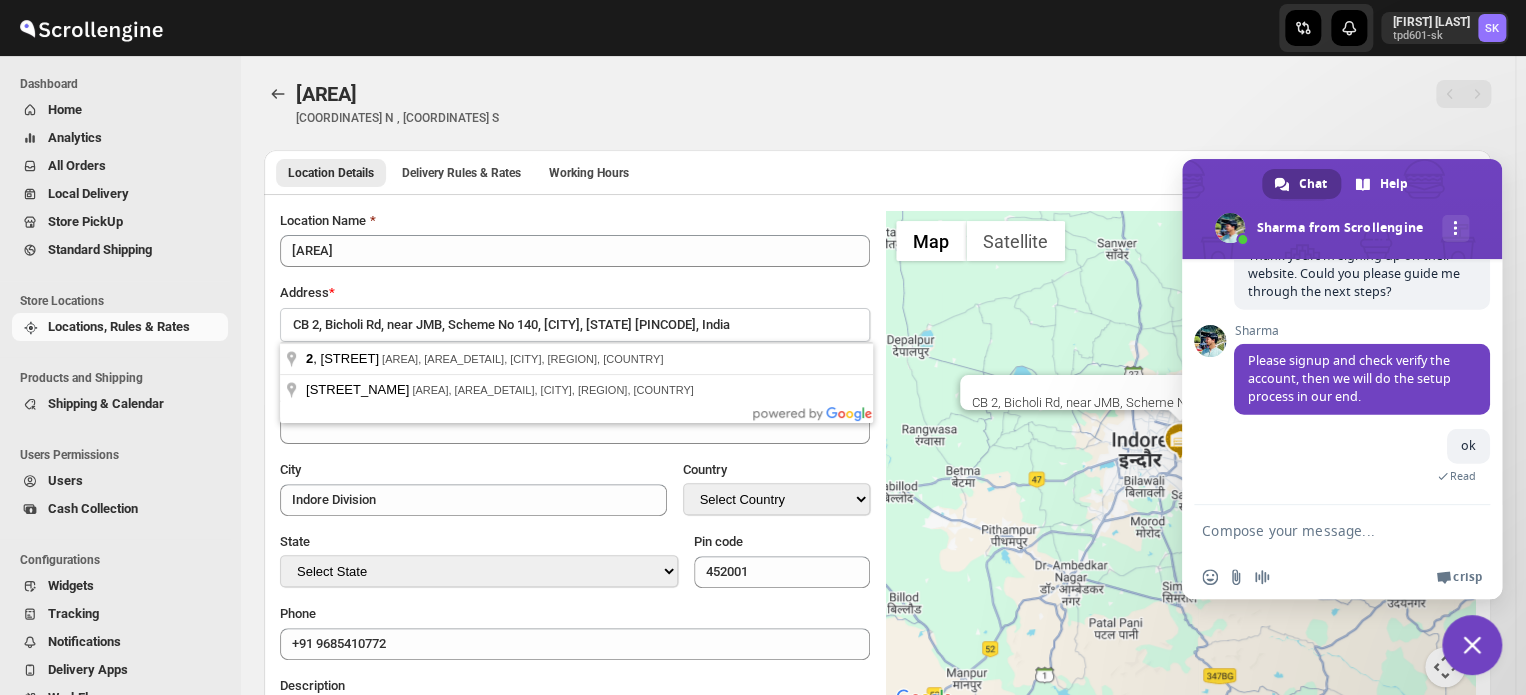 click on "Bicholi. This page is ready Bicholi 22.705836 N ,75.913012 S Location Details Delivery Rules & Rates Working Hours More views Location Details Delivery Rules & Rates Working Hours More views Location Name Address * CB 2, Bicholi Rd, near JMB, Scheme No 140, [CITY], [STATE] [PINCODE], India Address Validation By Google (Enabled) Apartment, suite, etc. (optional) City Country Select Country Afghanistan Åland Islands Albania Algeria American Samoa Andorra Angola Anguilla Antarctica Antigua and Barbuda Argentina Armenia Aruba Australia Austria Azerbaijan Bahamas Bahrain Bangladesh Barbados Belarus Belgium Belize Benin Bermuda Bhutan Bolivia Bonaire, Sint Eustatius and Saba Bosnia and Herzegovina Botswana Bouvet Island Brazil Brunei Darussalam Bulgaria Burkina Faso Burundi Cambodia Cameroon Canada Cape Verde Cayman Islands Central African Republic Chad Chile China Christmas Island Cocos (Keeling) Islands Colombia Comoros Congo, Republic of the (Brazzaville) Congo, the Democratic Republic of the (Kinshasa)" at bounding box center (877, 445) 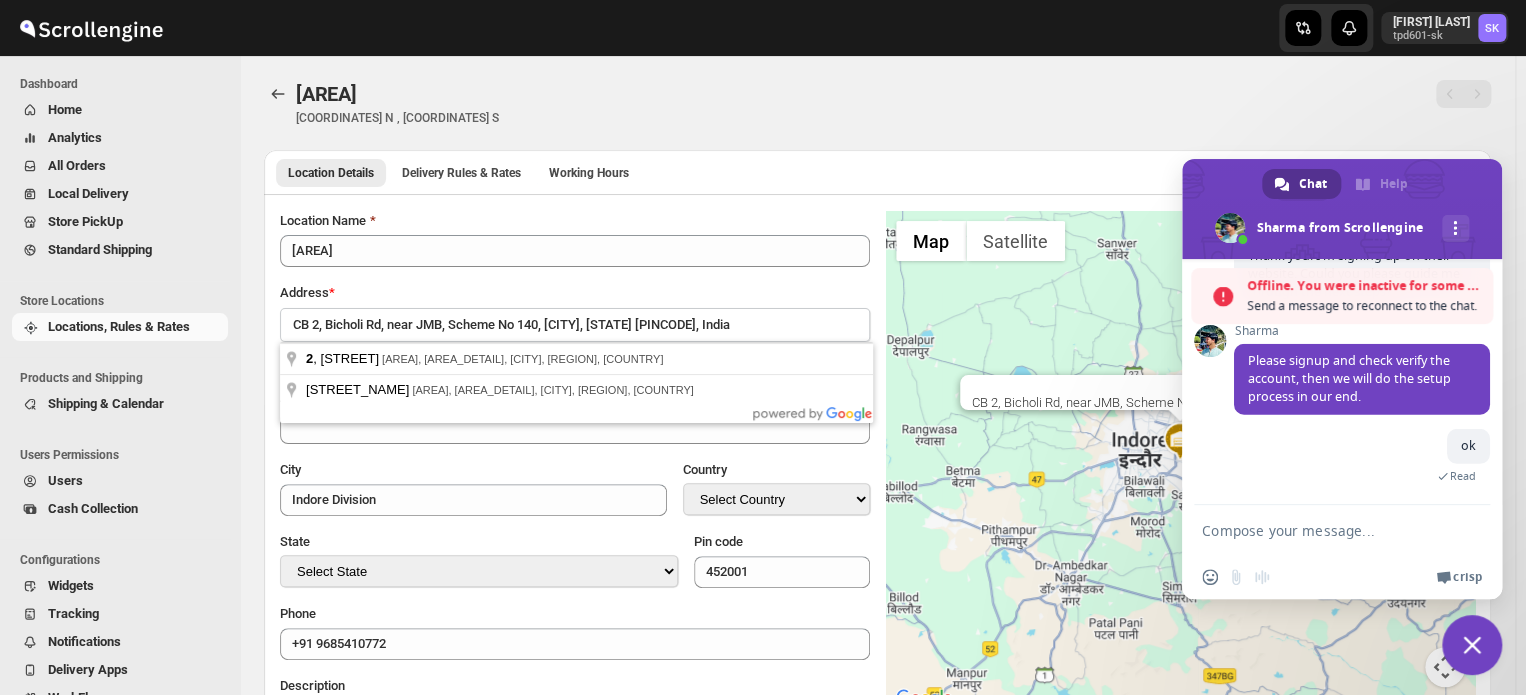 scroll, scrollTop: 10860, scrollLeft: 0, axis: vertical 